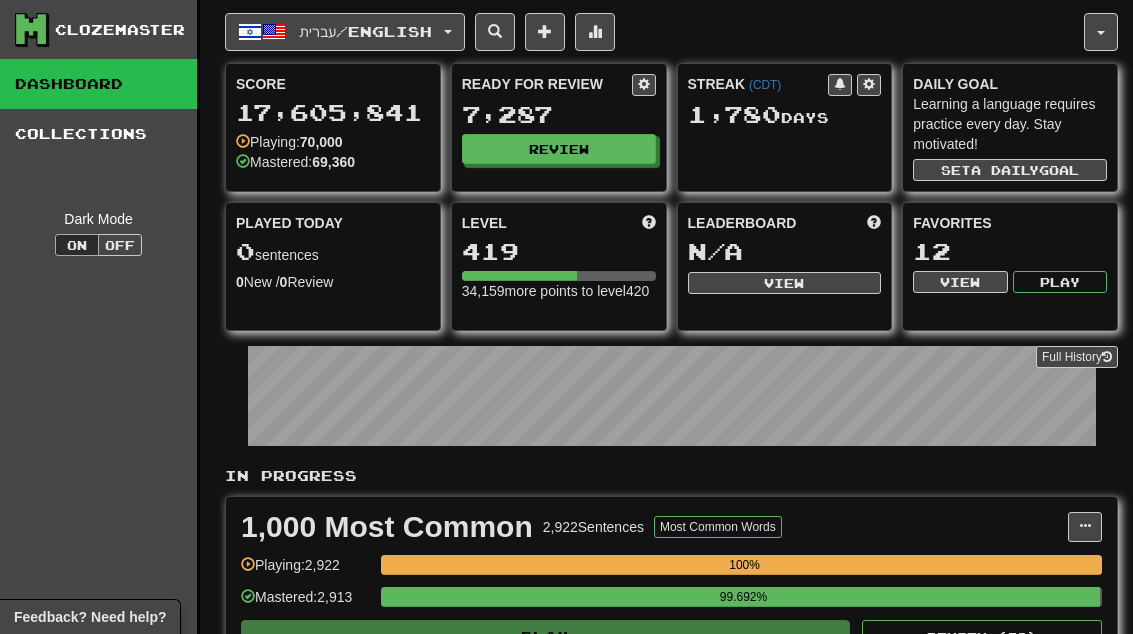 scroll, scrollTop: 0, scrollLeft: 0, axis: both 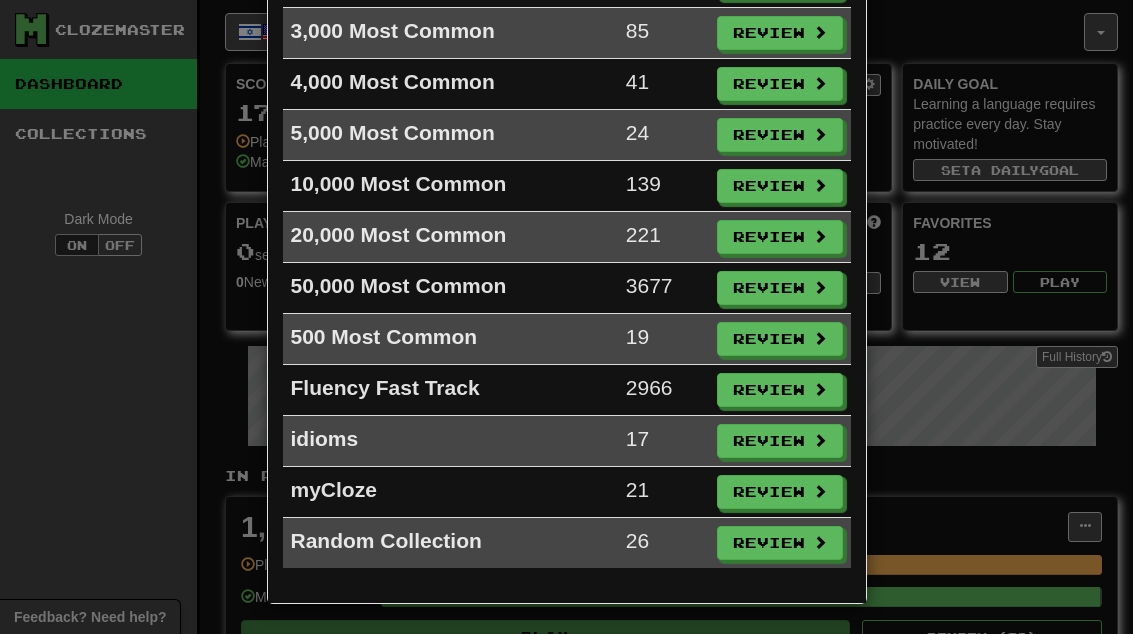 click on "Review" at bounding box center (780, 441) 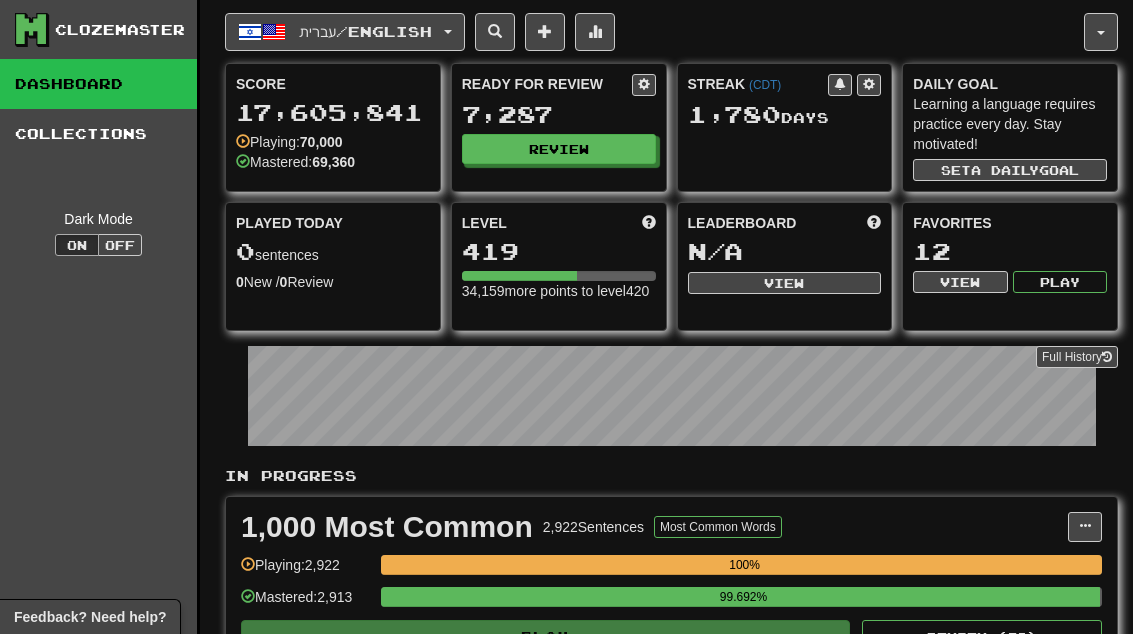 select on "**" 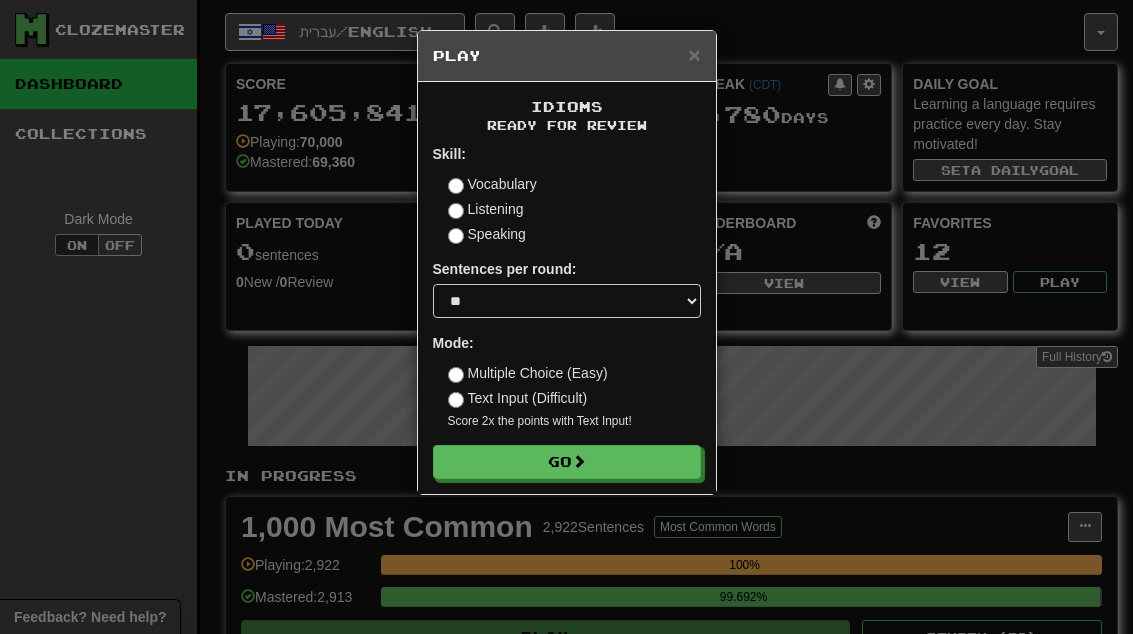 click on "Go" at bounding box center [567, 462] 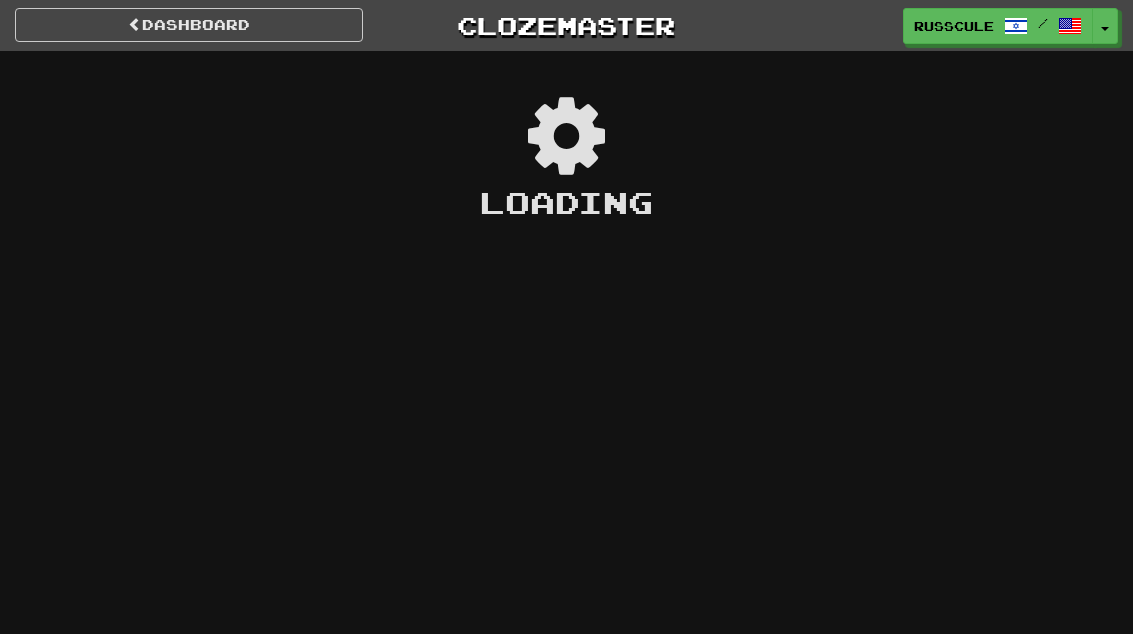 scroll, scrollTop: 0, scrollLeft: 0, axis: both 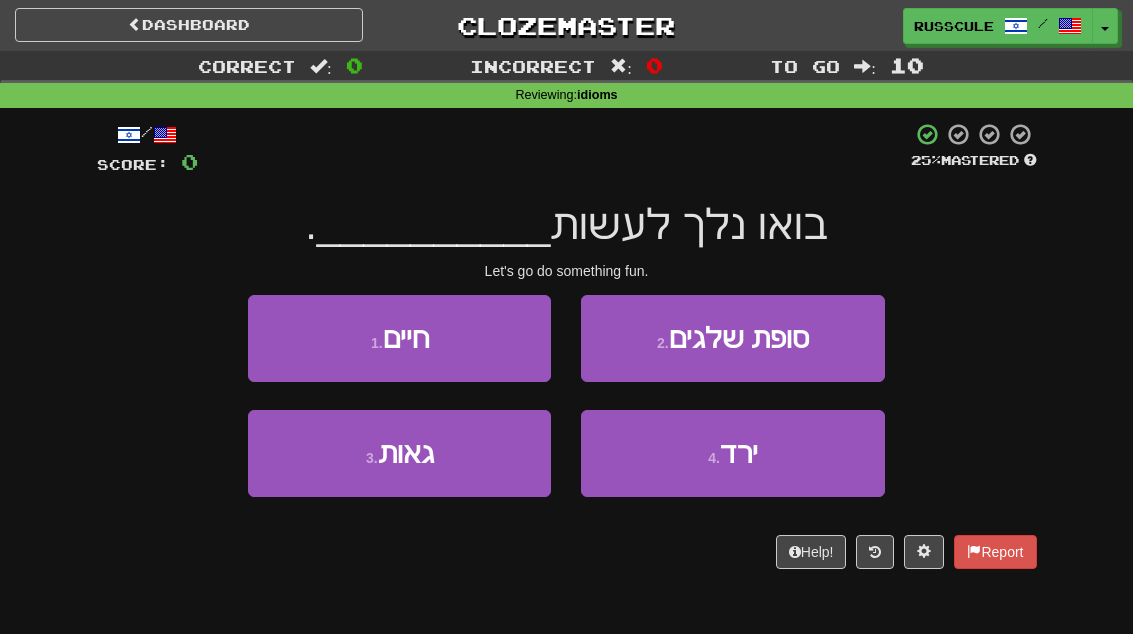 click on "1 .  חיים" at bounding box center (399, 338) 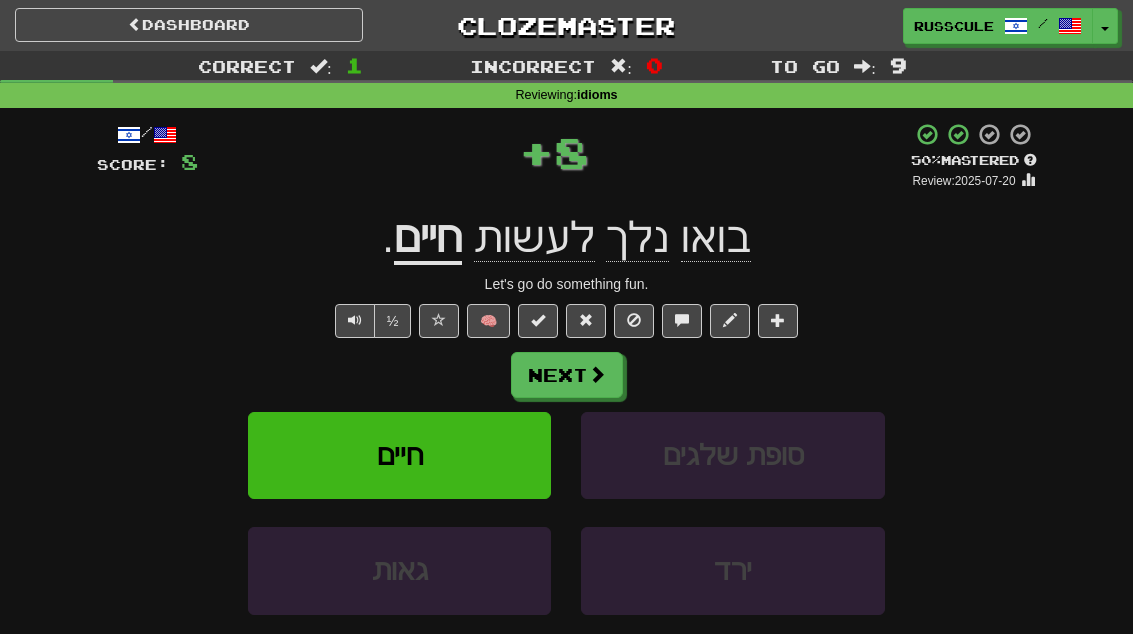 click at bounding box center (597, 374) 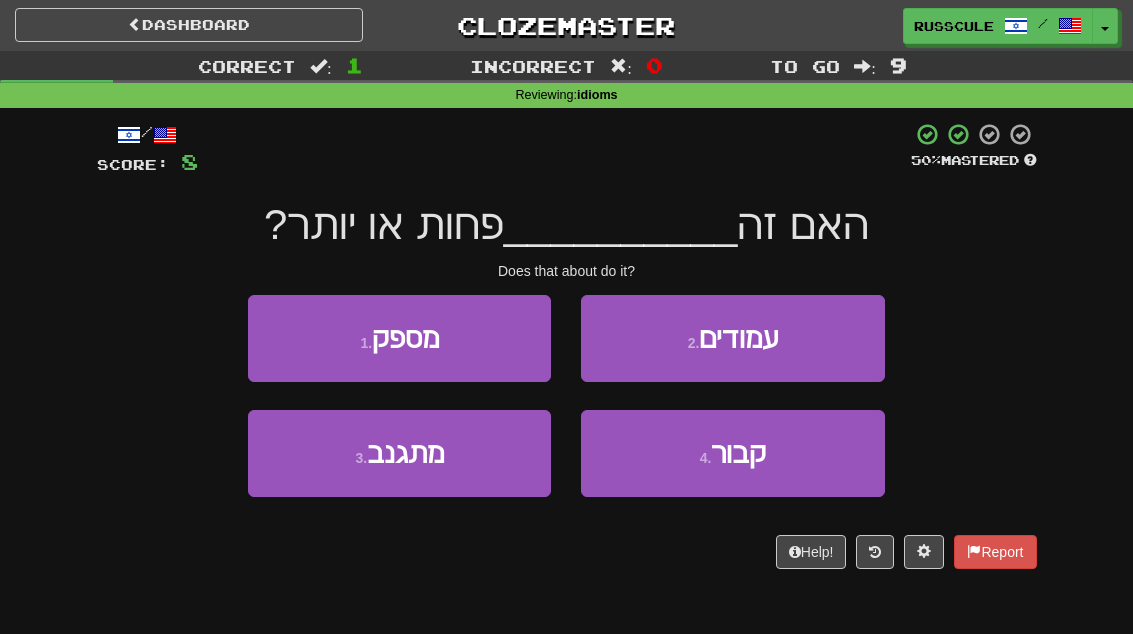 click on "2 .  עמודים" at bounding box center (732, 338) 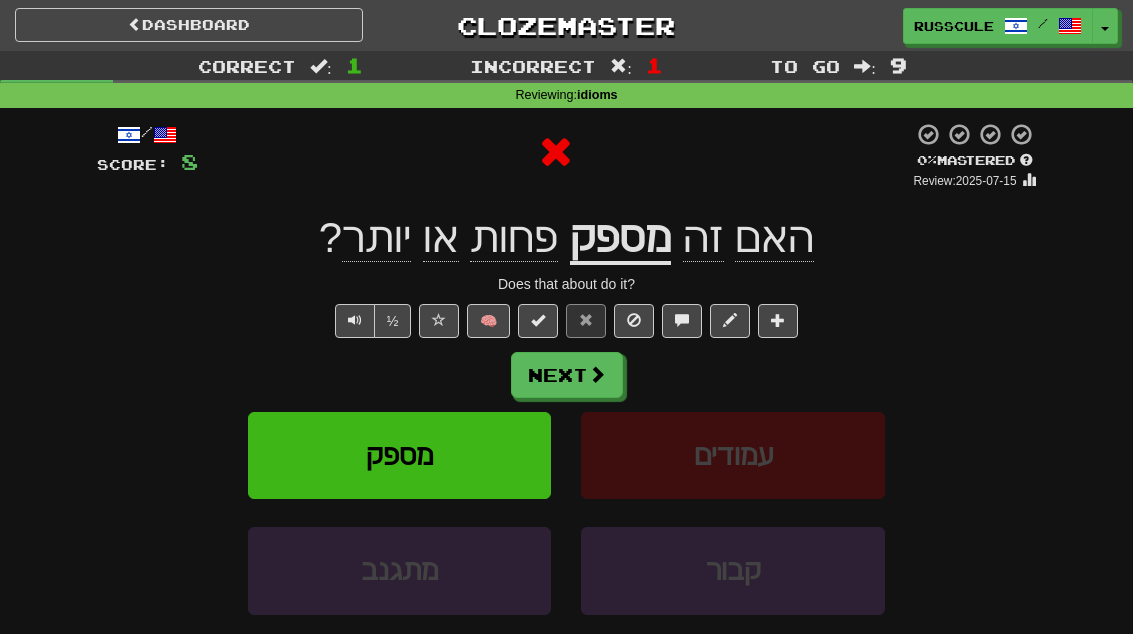 click on "Next" at bounding box center [567, 375] 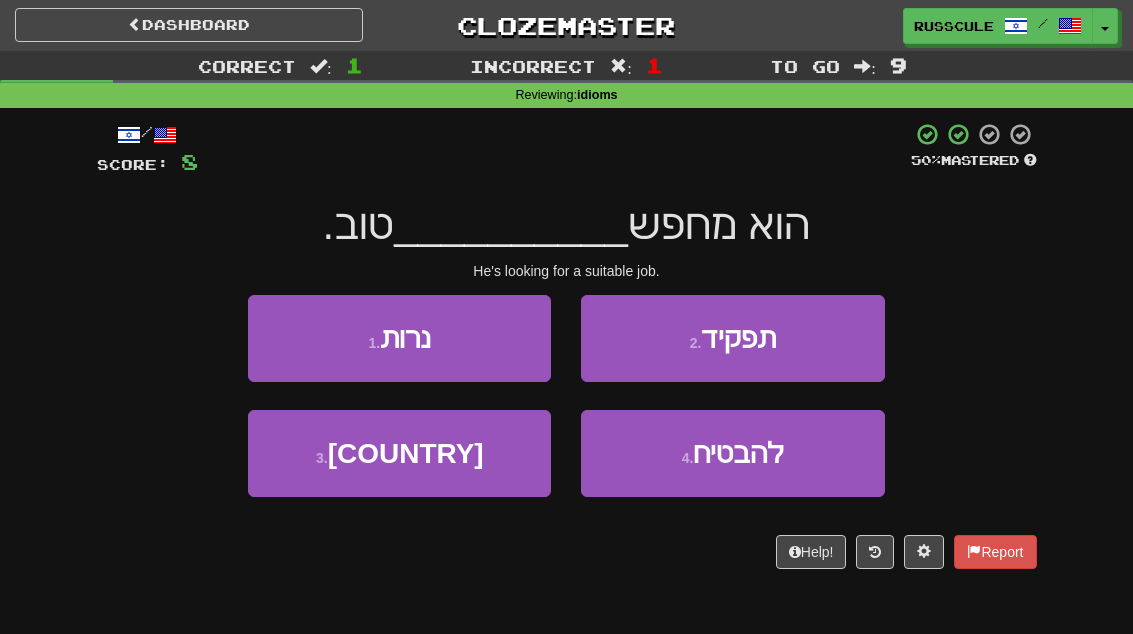 click on "2 .  תפקיד" at bounding box center (732, 338) 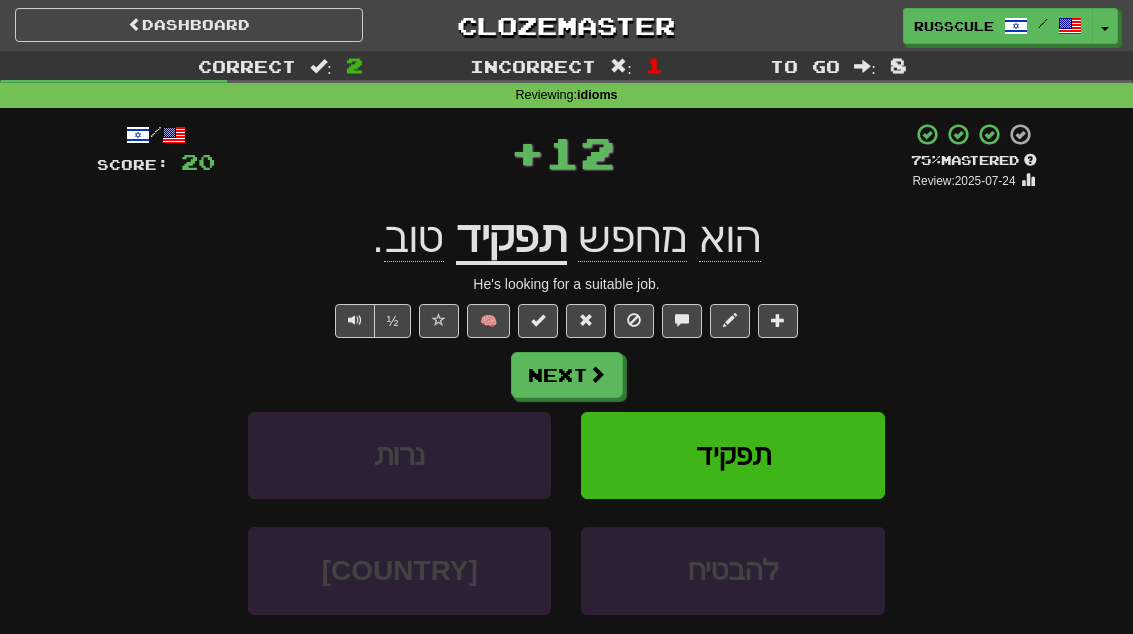 click on "Next" at bounding box center [567, 375] 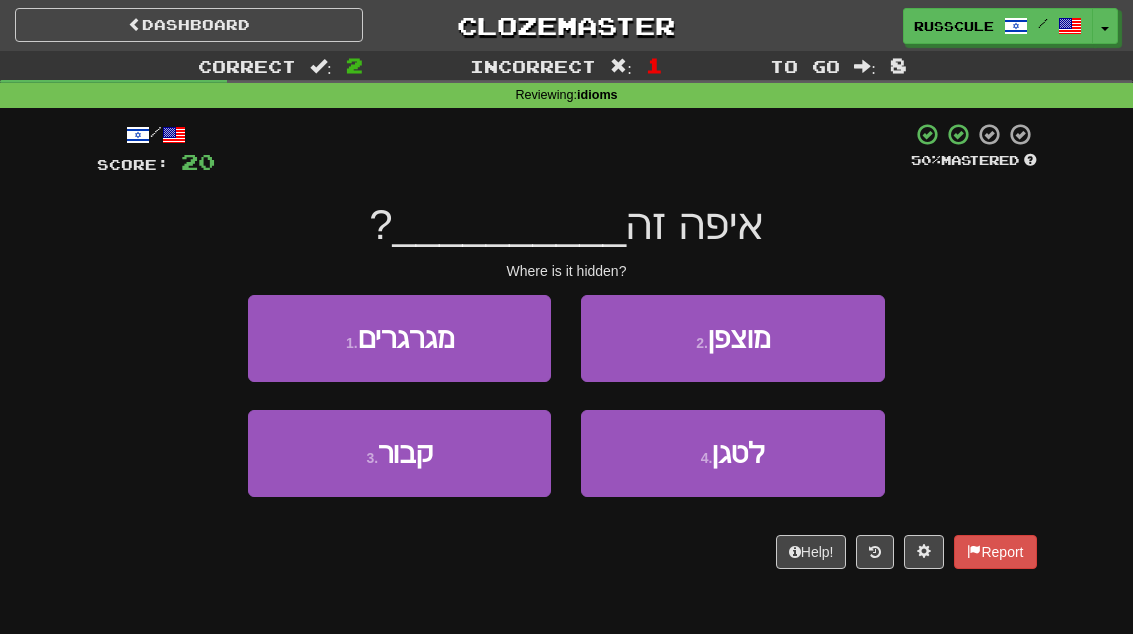 click on "2 .  מוצפן" at bounding box center [732, 338] 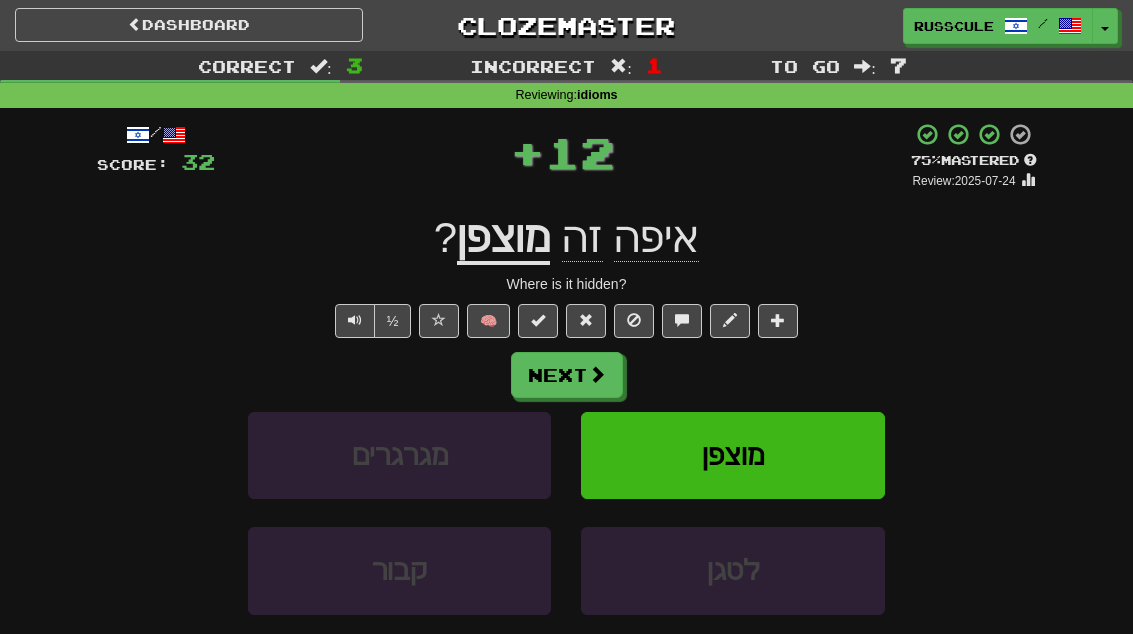 click on "Next" at bounding box center [567, 375] 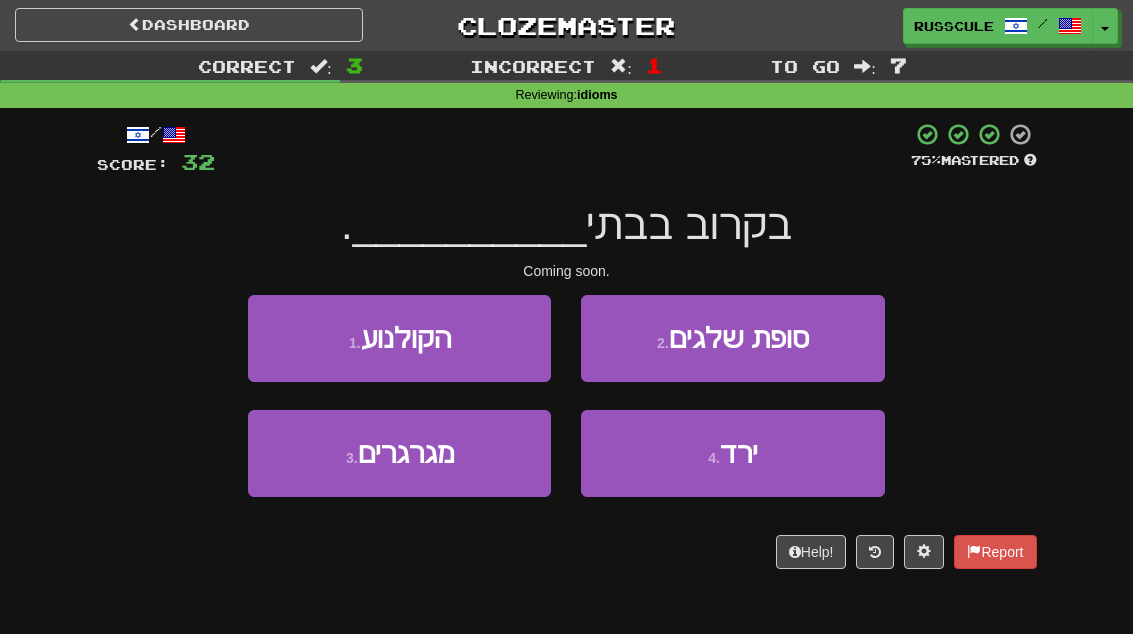click on "1 .  הקולנוע" at bounding box center (399, 338) 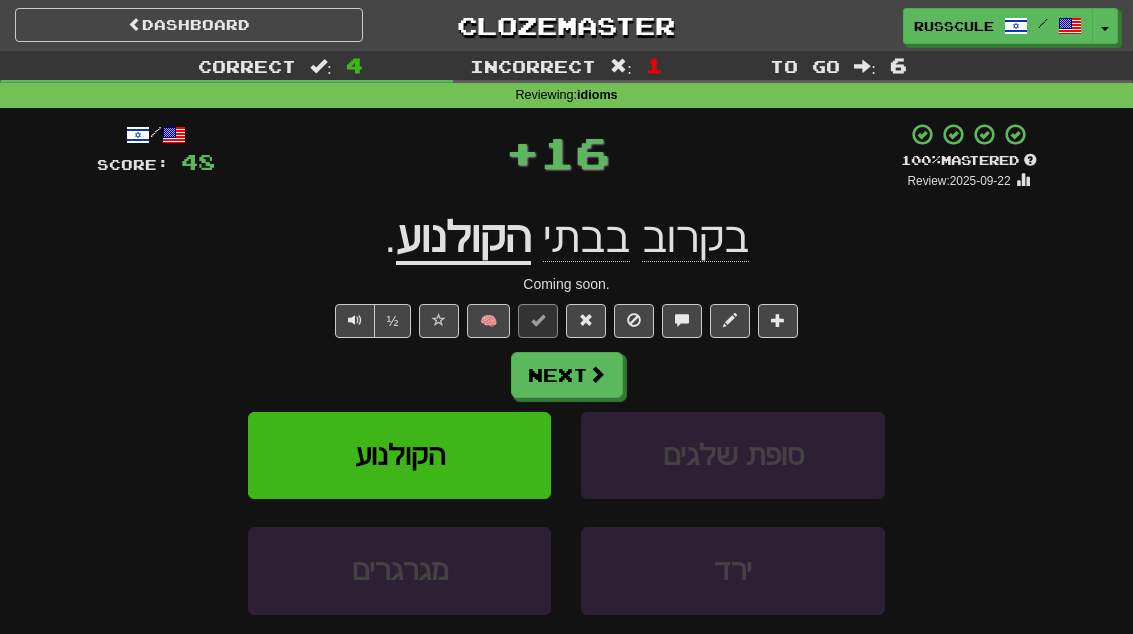 click on "Next" at bounding box center [567, 375] 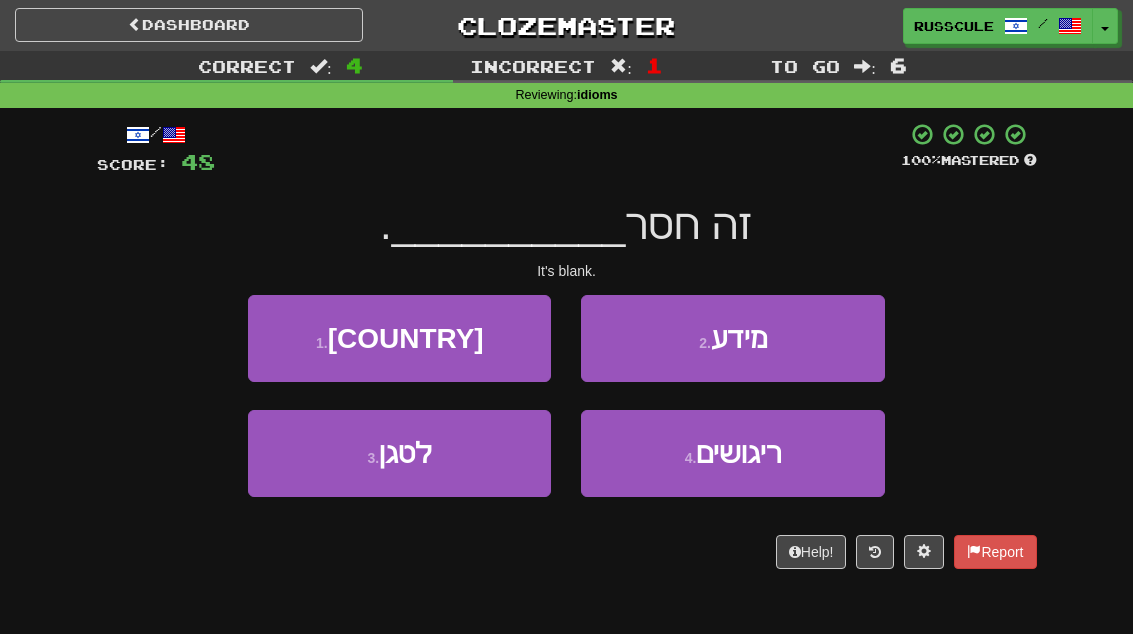 click on "2 .  מידע" at bounding box center (732, 338) 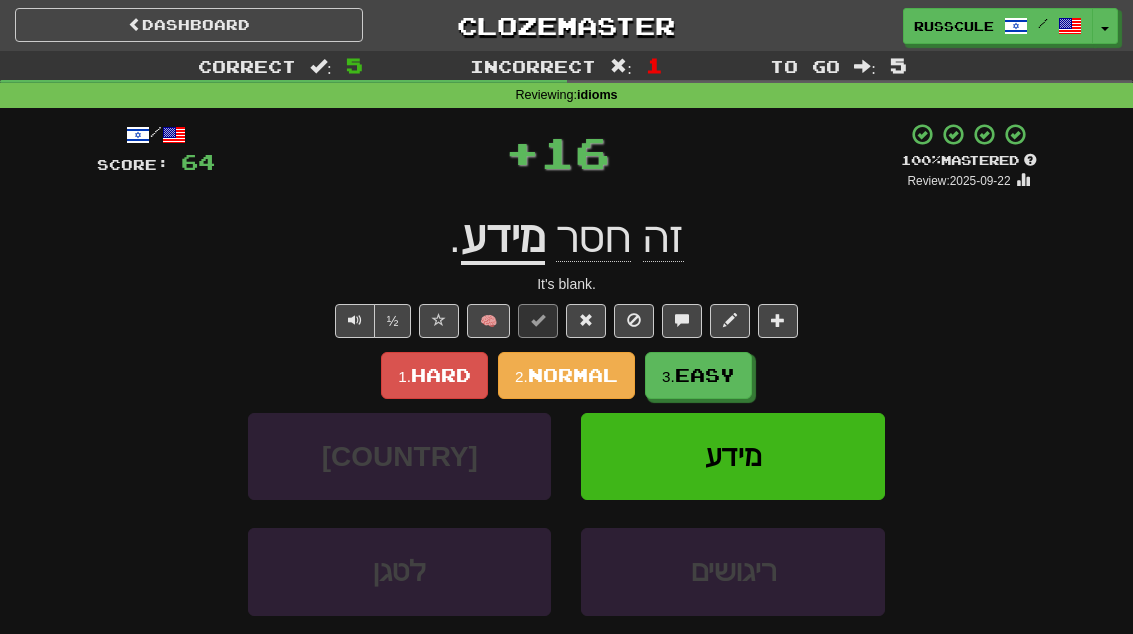 click on "Easy" at bounding box center [705, 375] 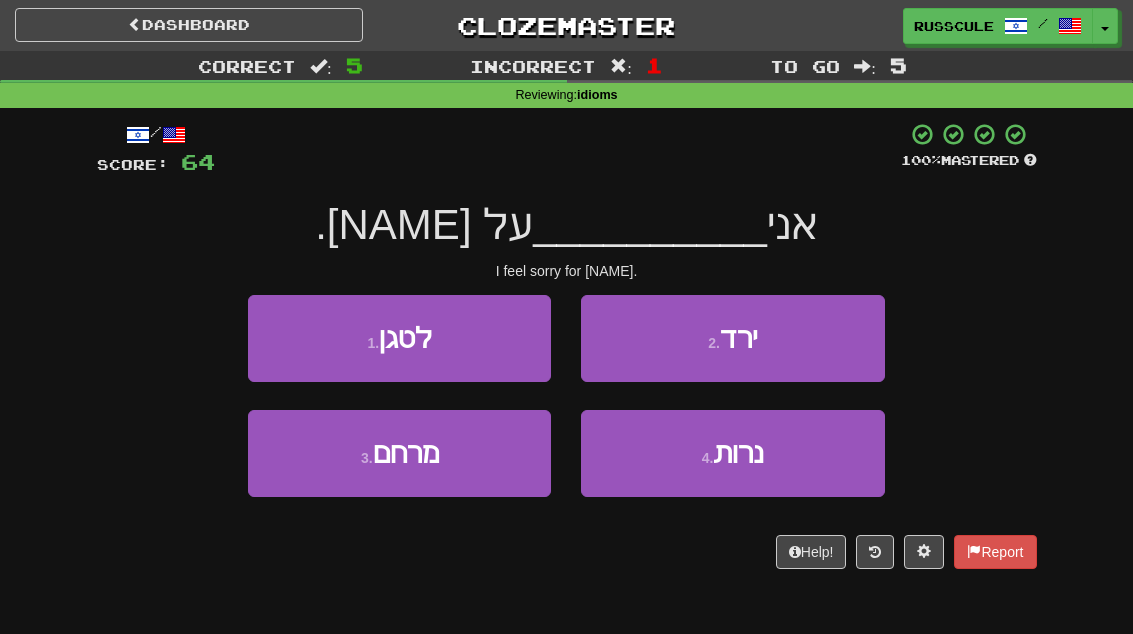 click on "3 .  מרחם" at bounding box center (399, 453) 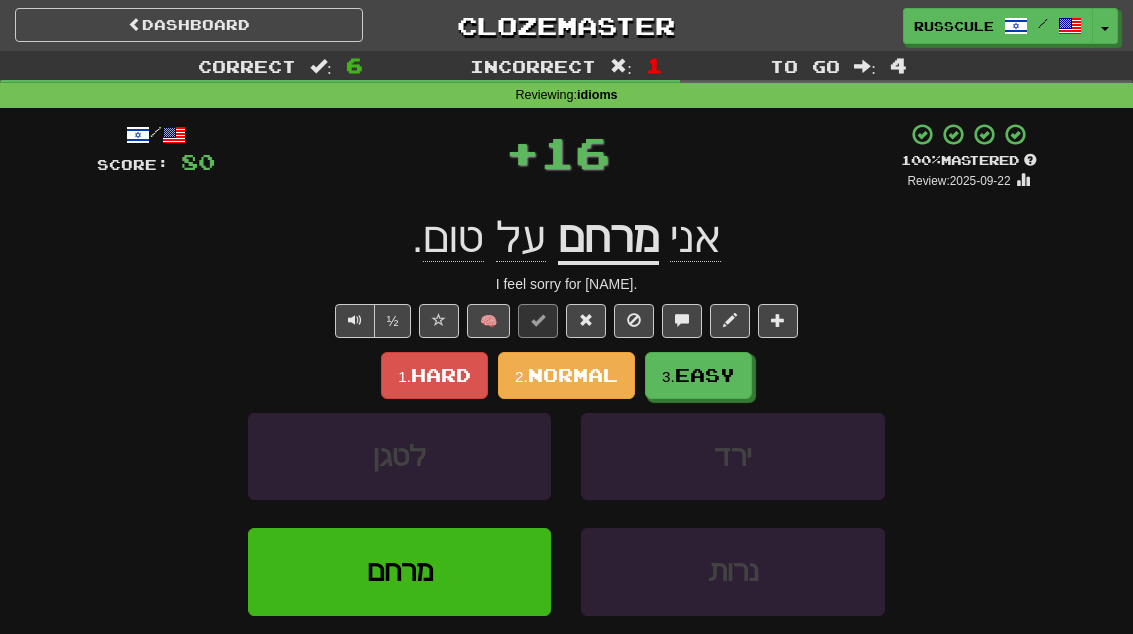 click on "3.  Easy" at bounding box center [698, 375] 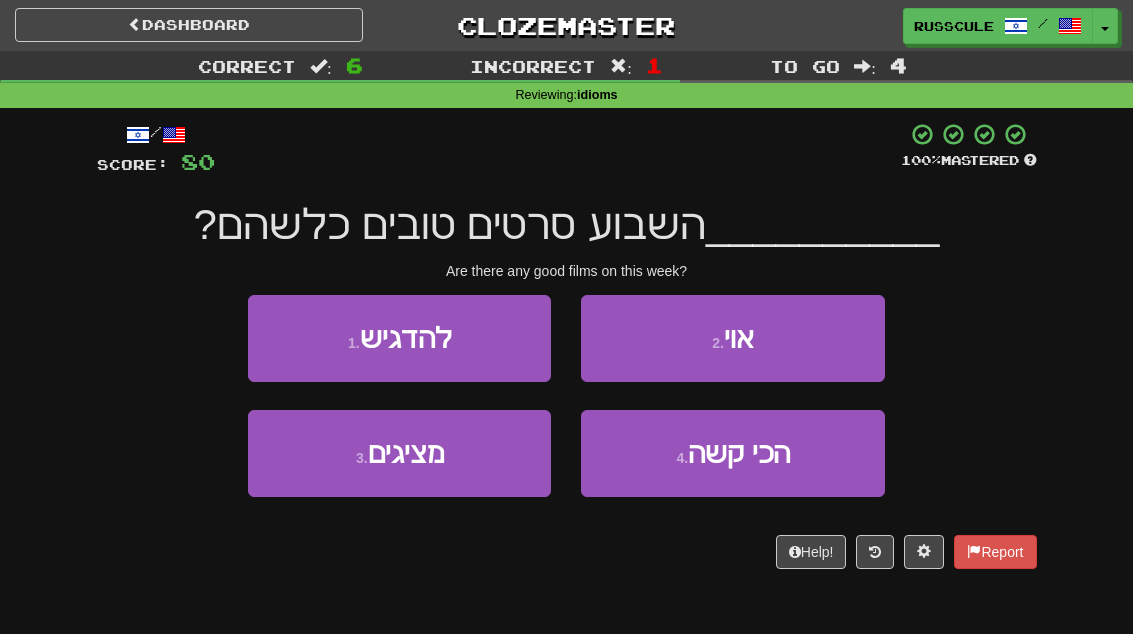 click on "2 .  אוי" at bounding box center (732, 338) 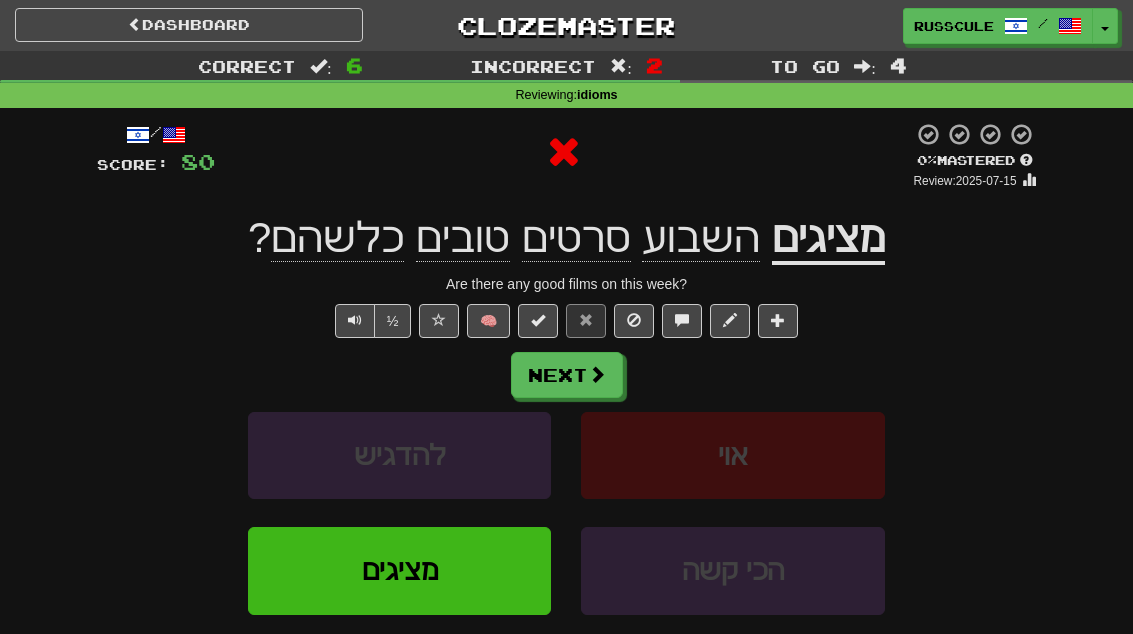 click on "Next" at bounding box center [567, 375] 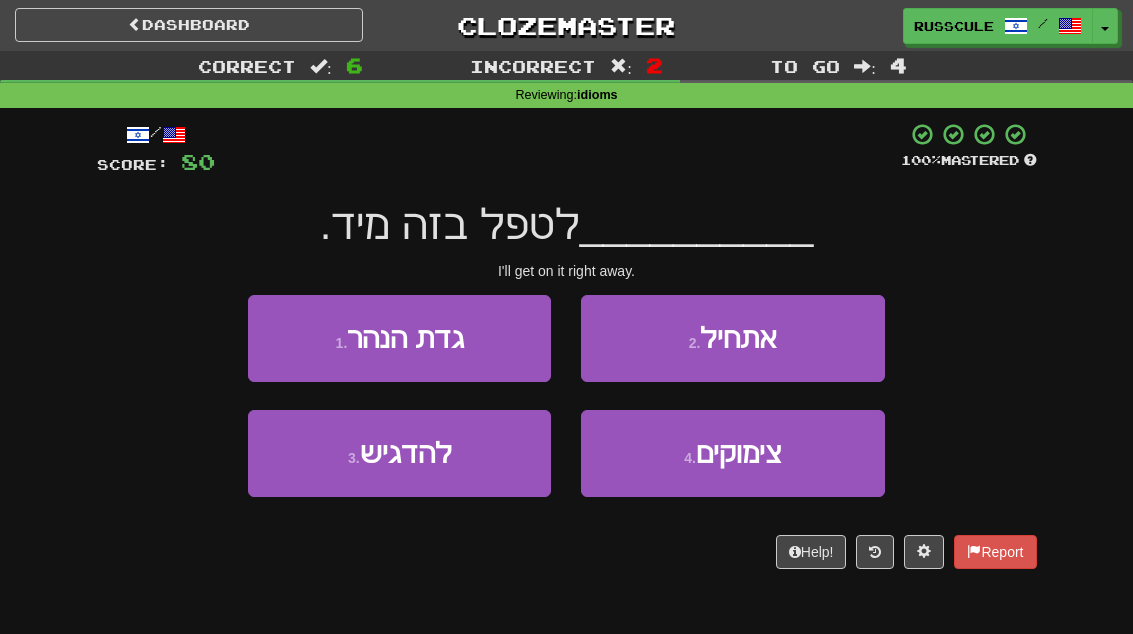 click on "2 .  אתחיל" at bounding box center (732, 338) 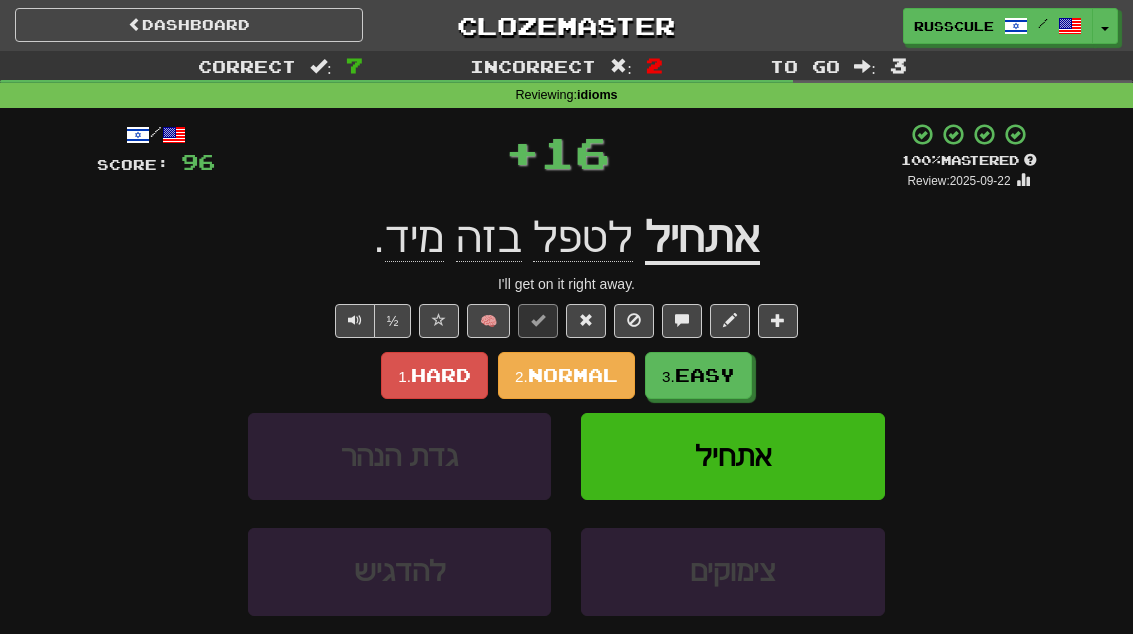 click on "3.  Easy" at bounding box center [698, 375] 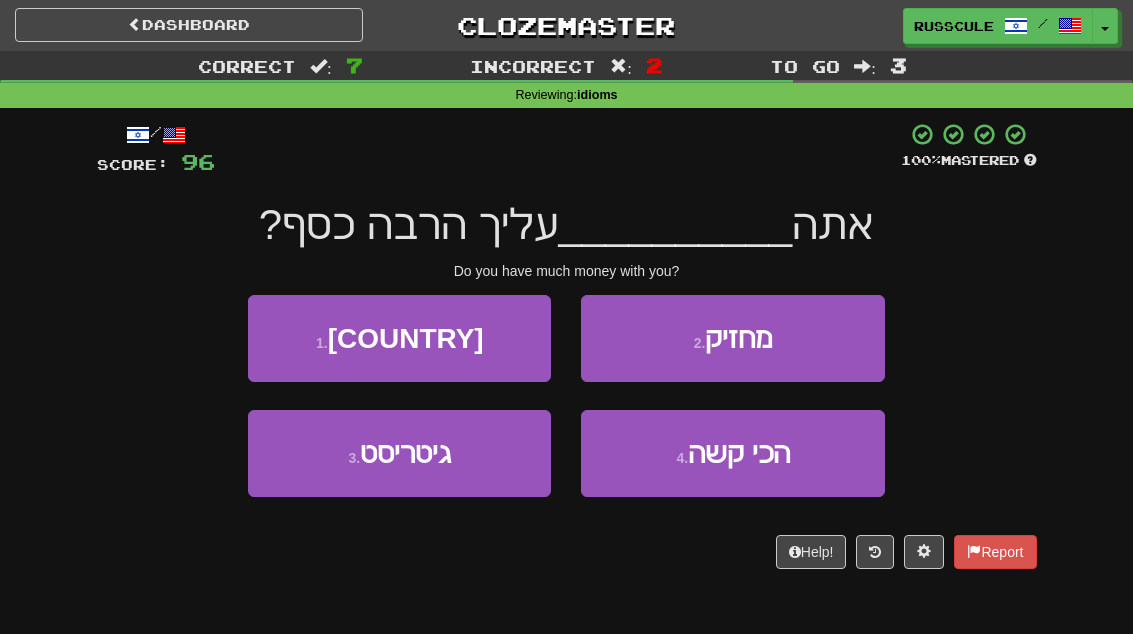 click on "2 .  מחזיק" at bounding box center [732, 338] 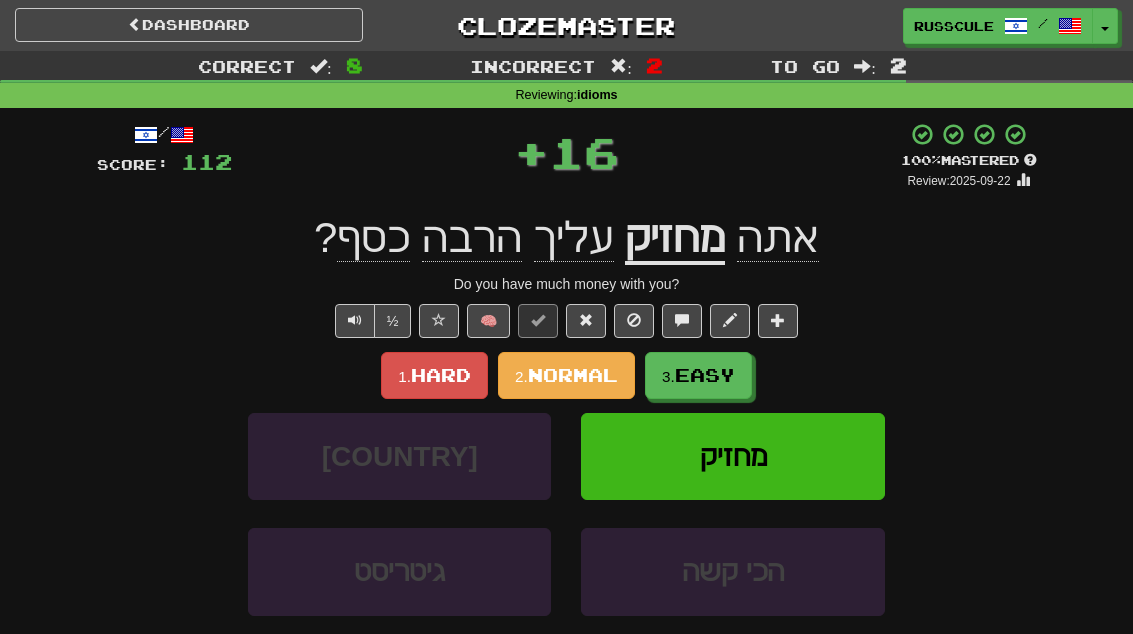 click on "Easy" at bounding box center [705, 375] 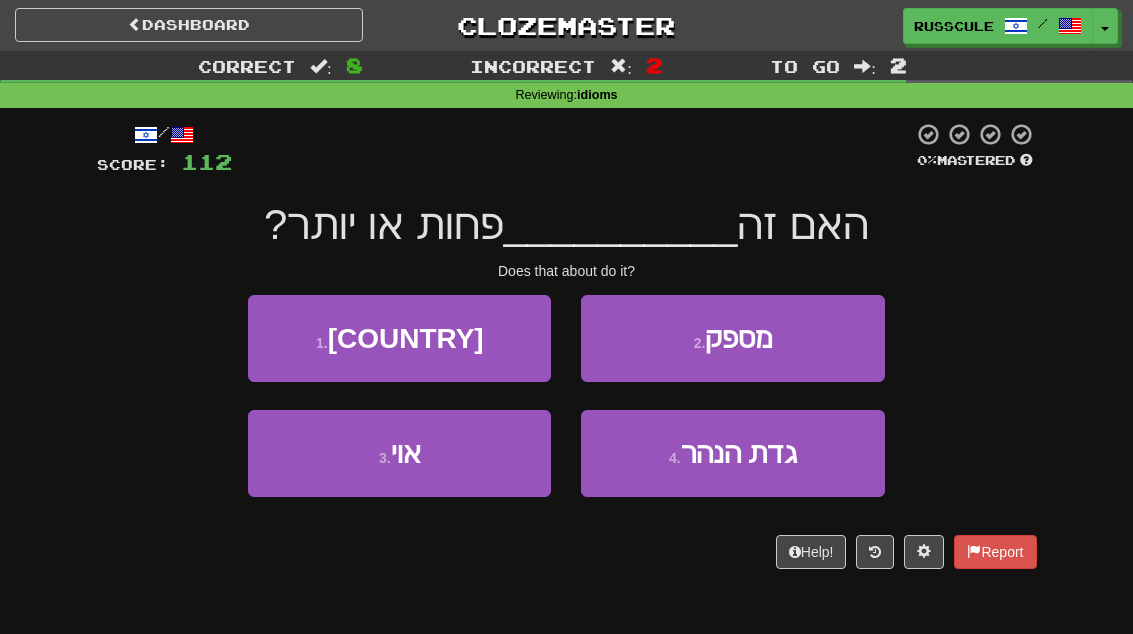 click on "2 .  מספק" at bounding box center (732, 338) 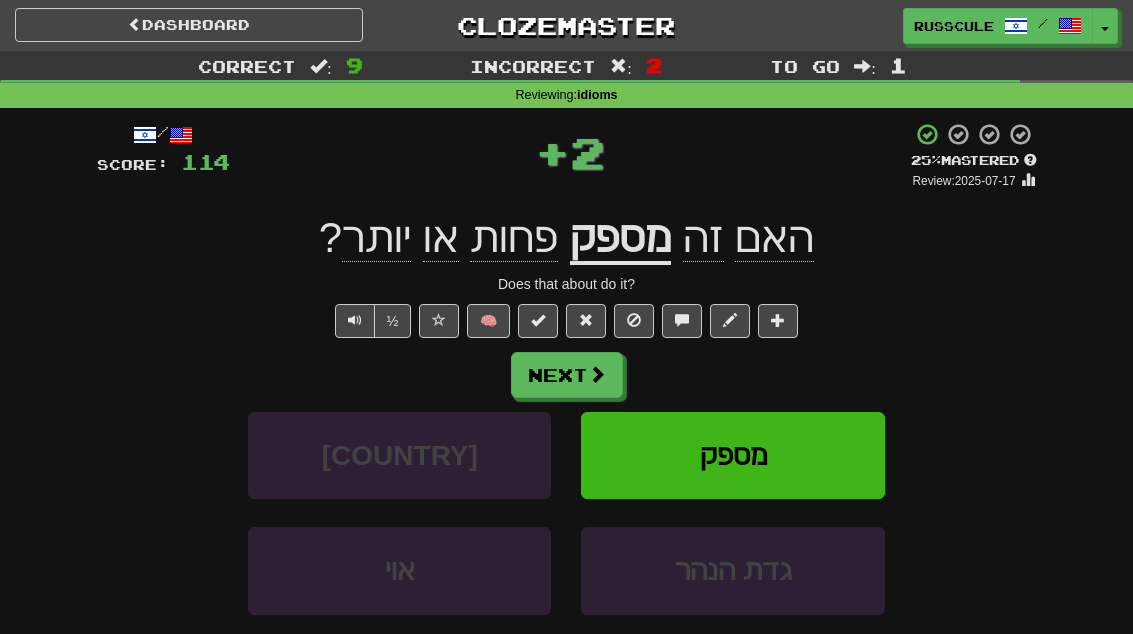 click on "Next" at bounding box center [567, 375] 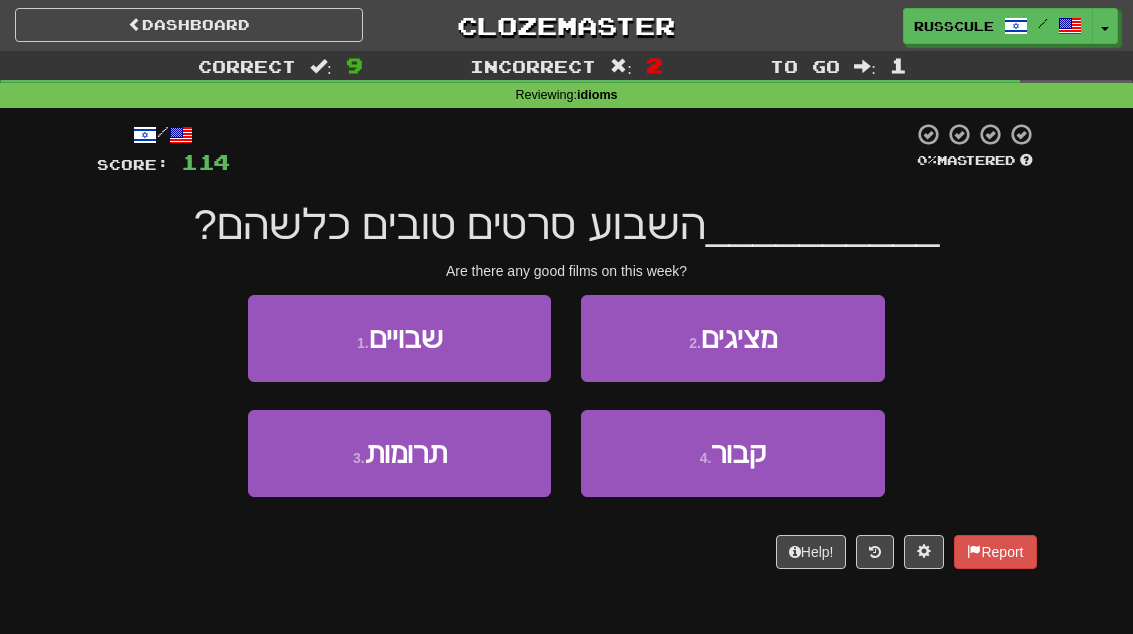 click on "2 .  מציגים" at bounding box center (732, 338) 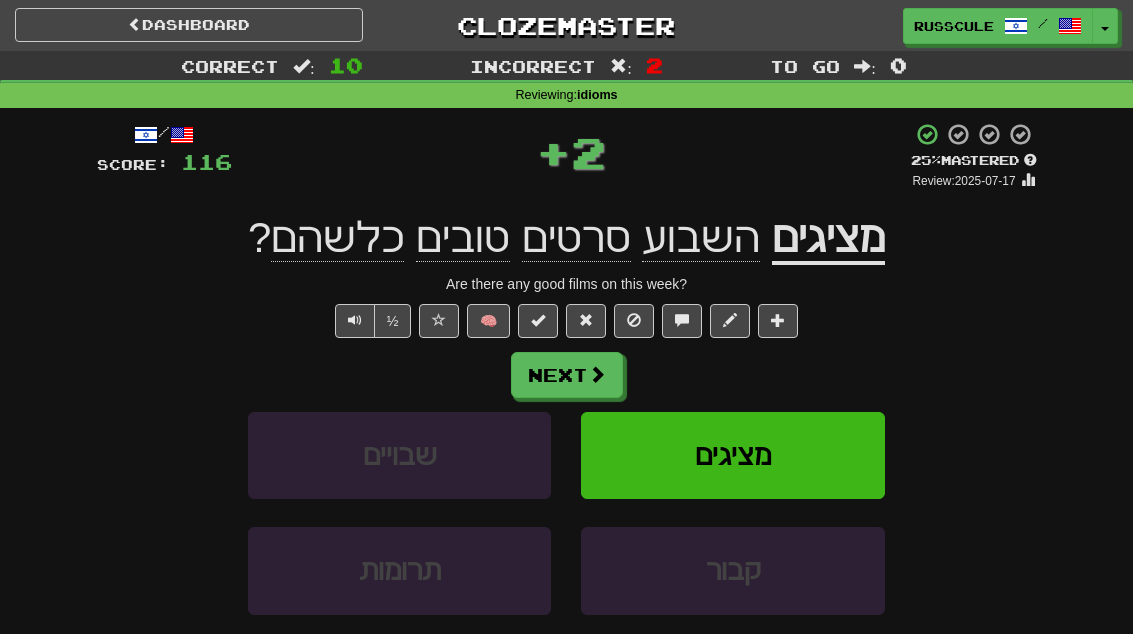 click on "Next" at bounding box center [567, 375] 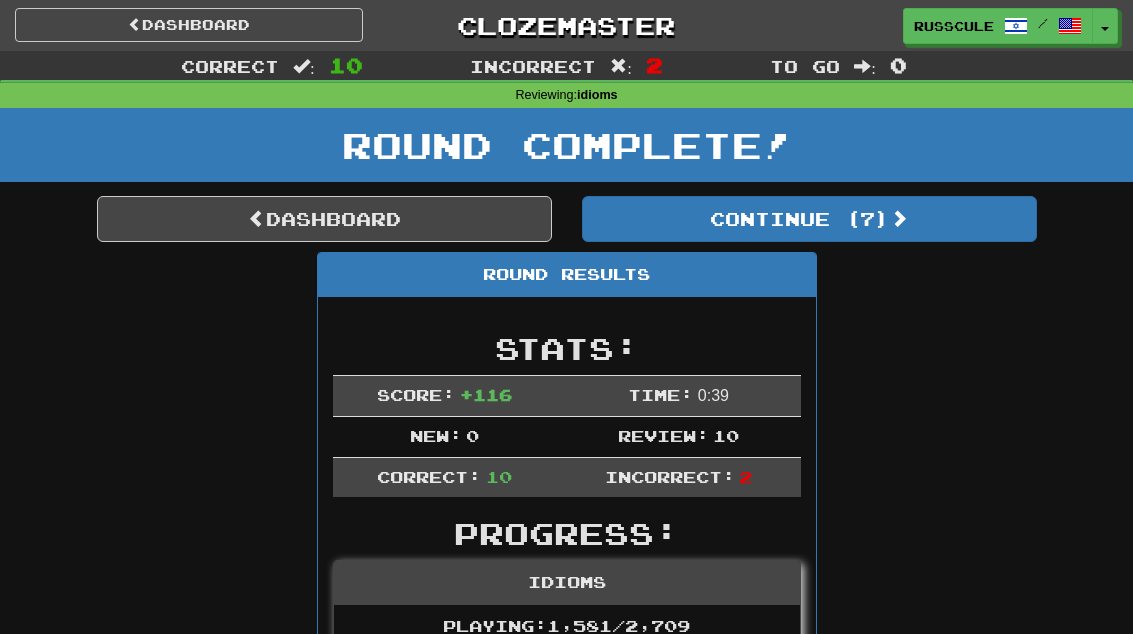 click on "Continue ( 7 )" at bounding box center (809, 219) 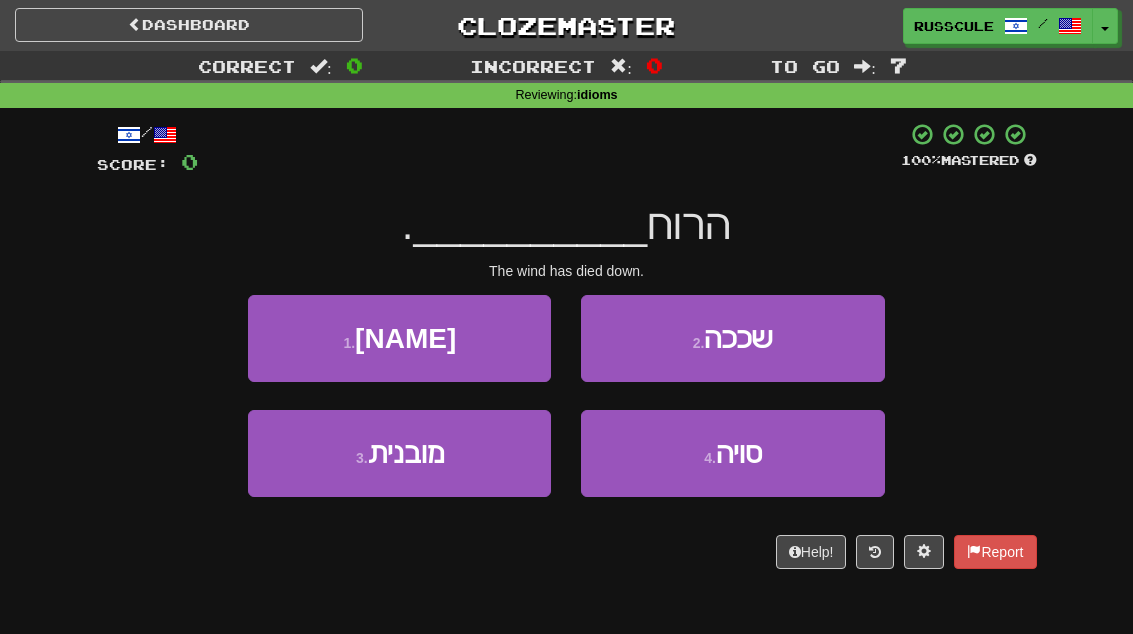 click on "2 .  שככה" at bounding box center [732, 338] 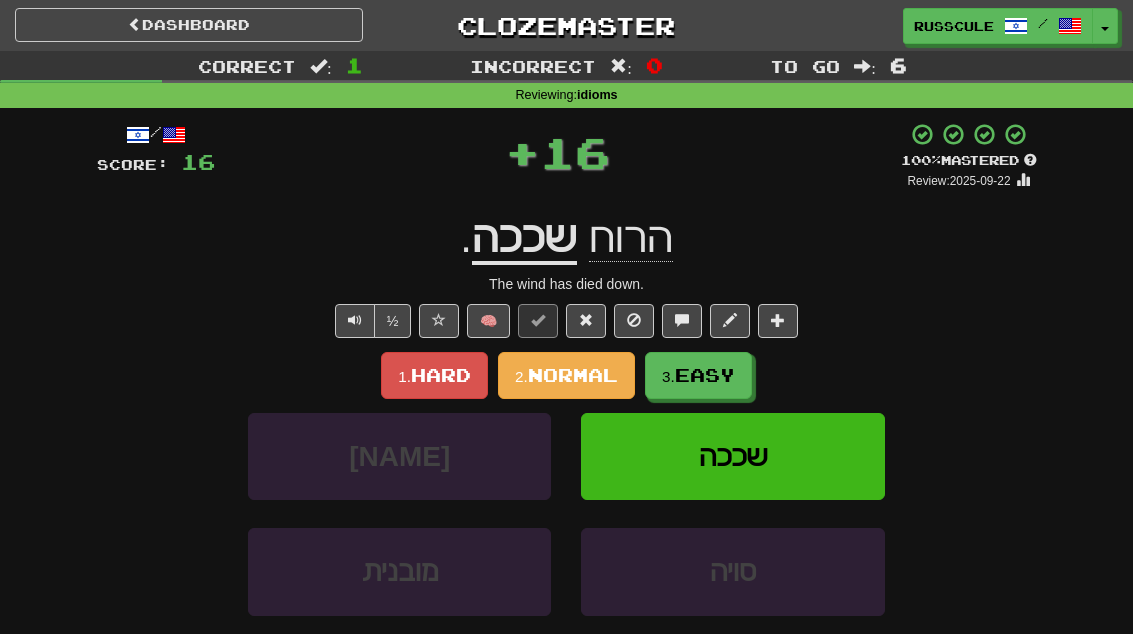 click on "3.  Easy" at bounding box center (698, 375) 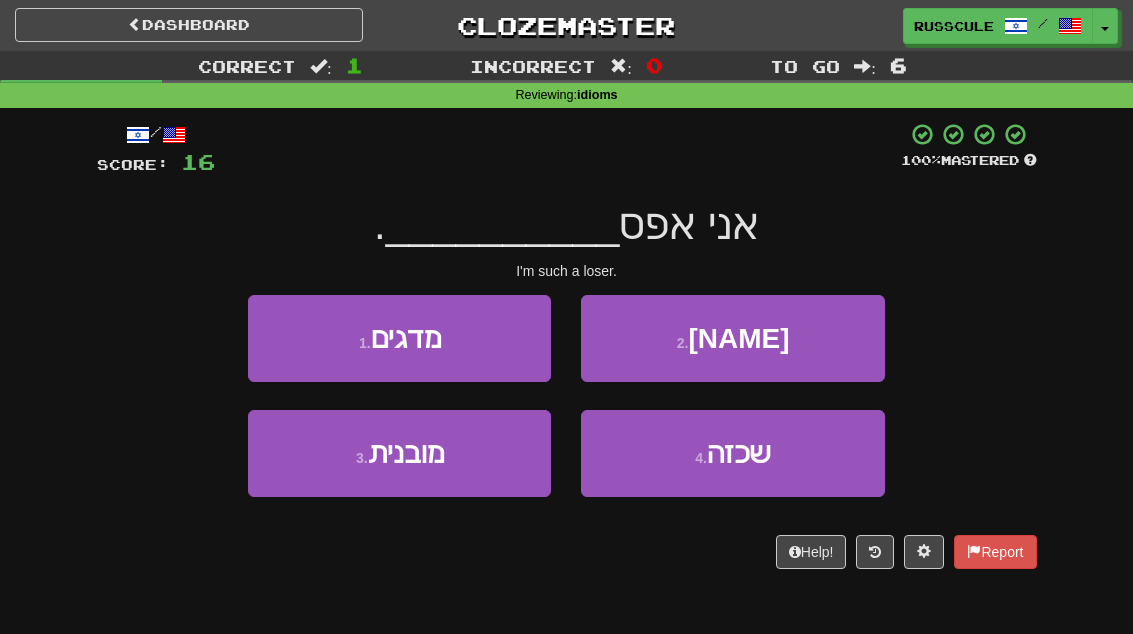 click on "4 .  שכזה" at bounding box center (732, 453) 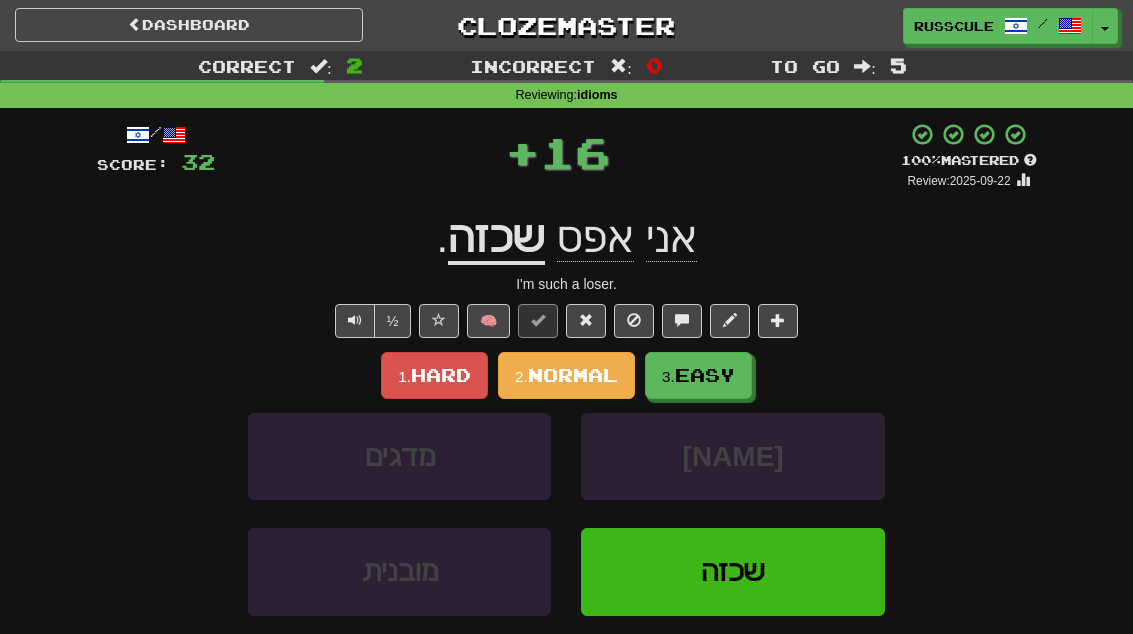 click on "3.  Easy" at bounding box center [698, 375] 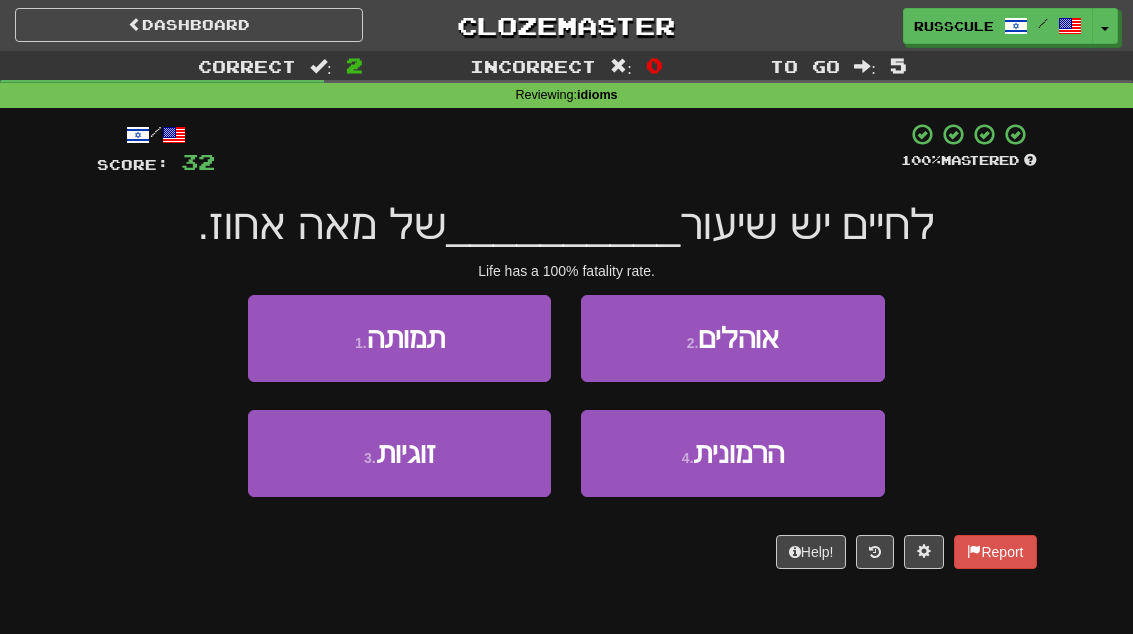 click on "1 .  תמותה" at bounding box center (399, 338) 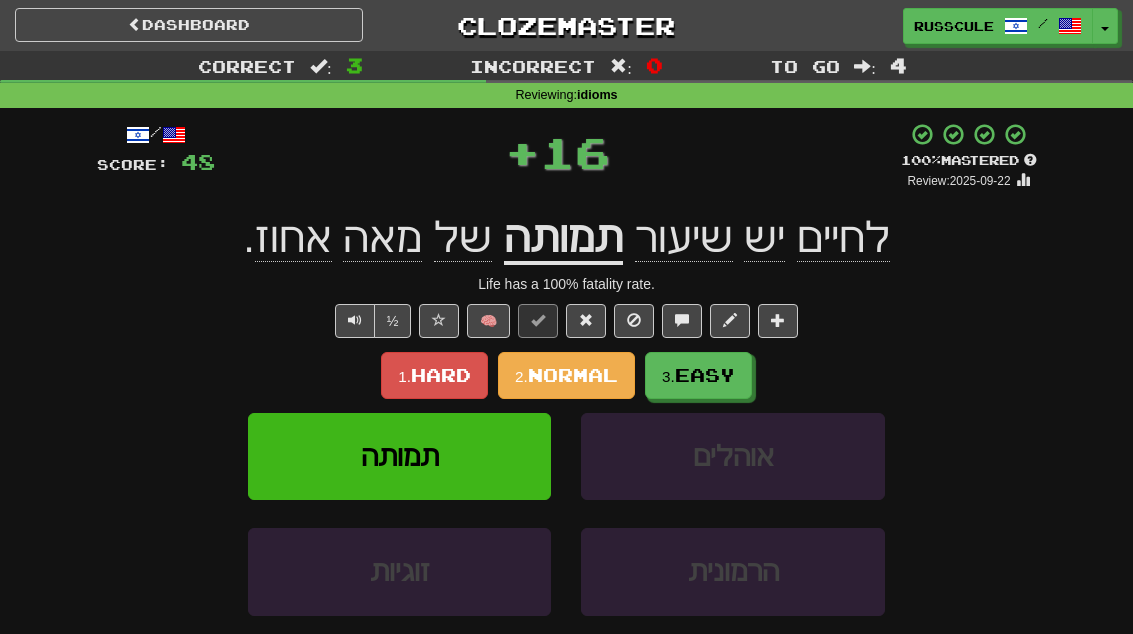 click on "3.  Easy" at bounding box center [698, 375] 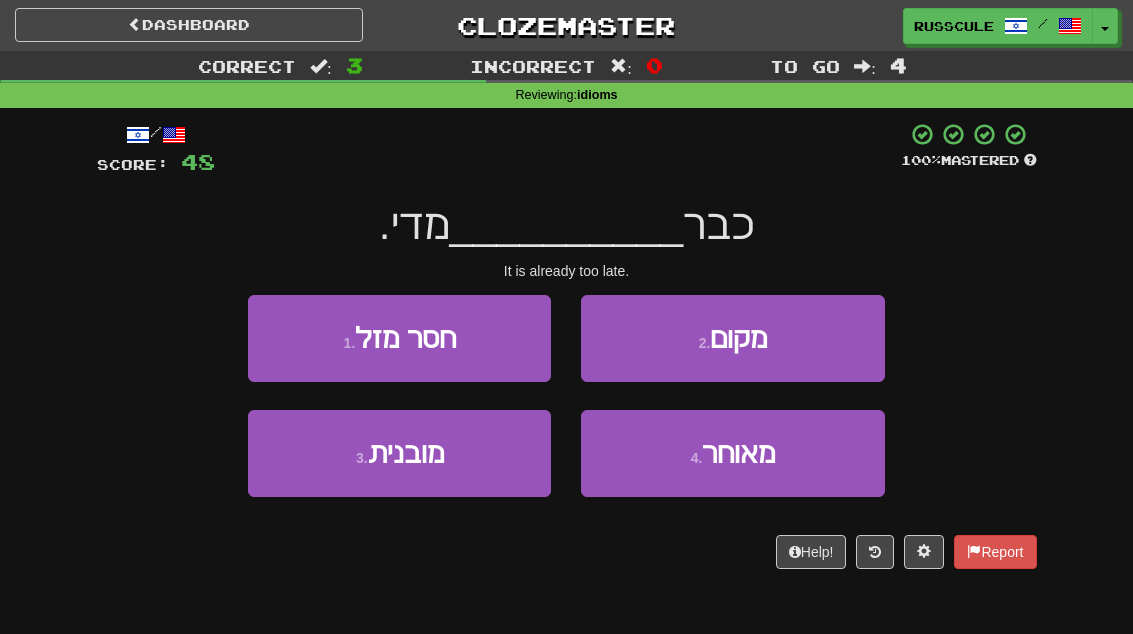 click on "4 .  מאוחר" at bounding box center [732, 453] 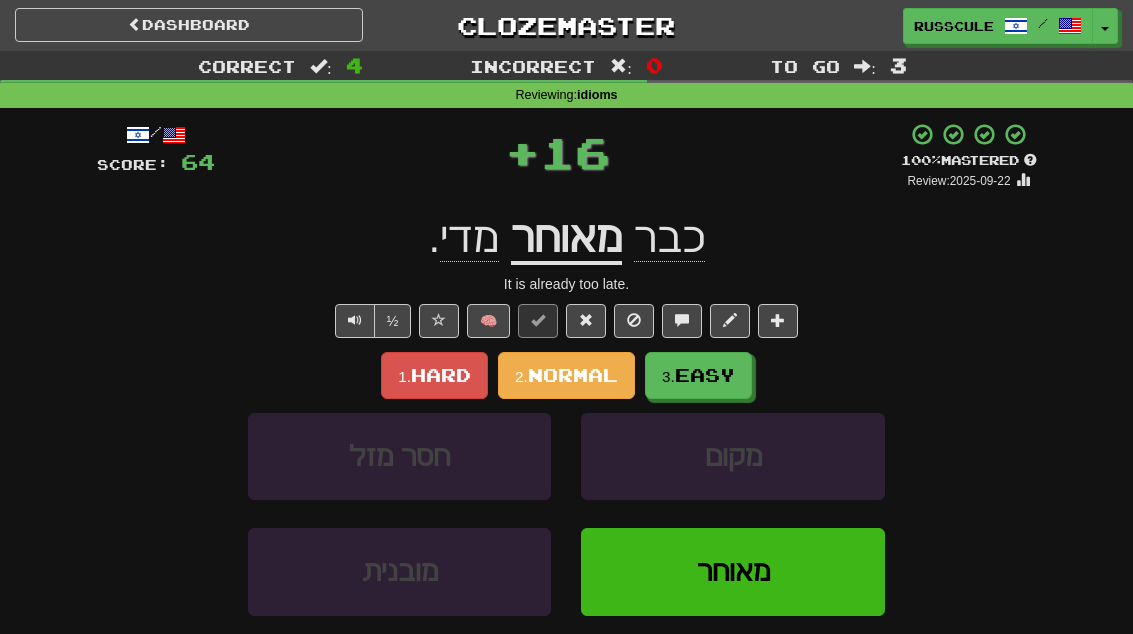 click on "3.  Easy" at bounding box center (698, 375) 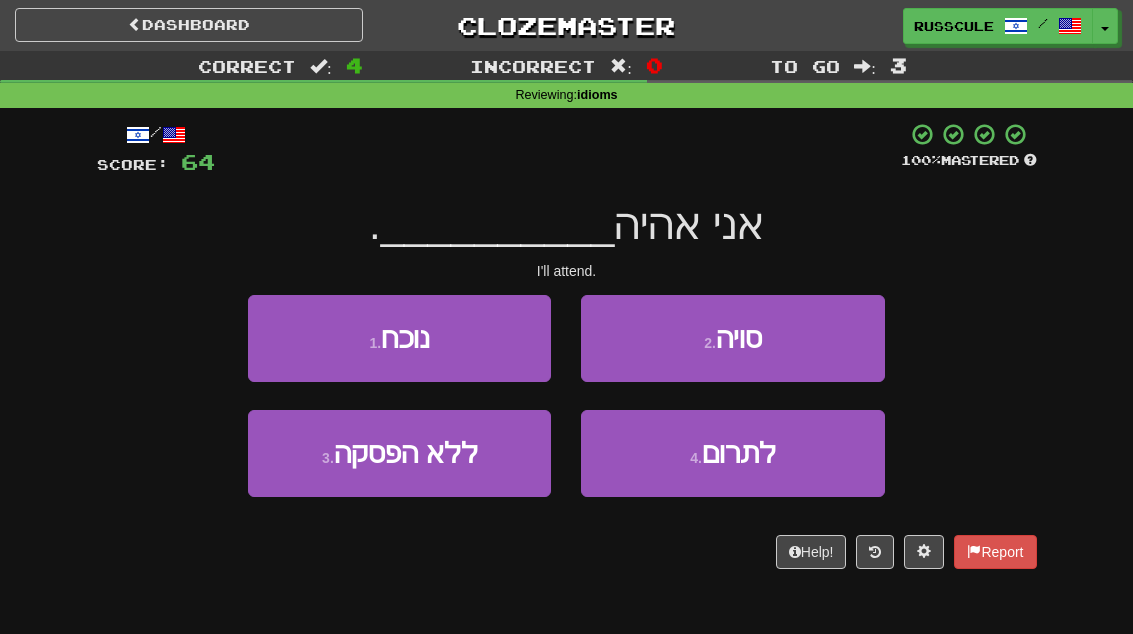 click on "1 .  נוכח" at bounding box center (399, 338) 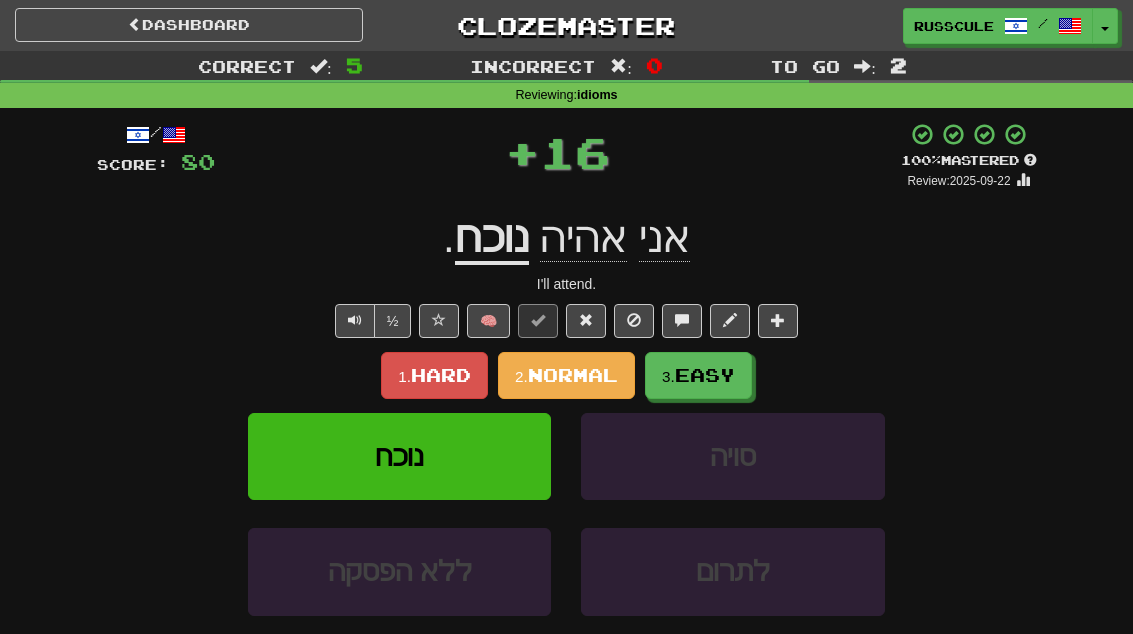 click on "3.  Easy" at bounding box center [698, 375] 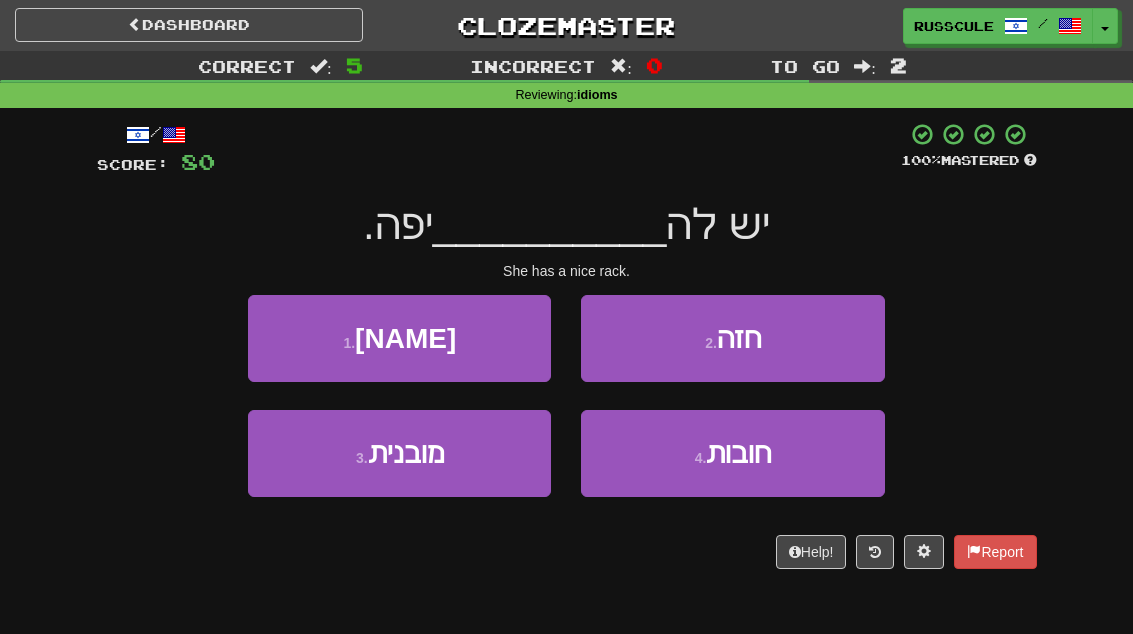 click on "2 .  חזה" at bounding box center [732, 338] 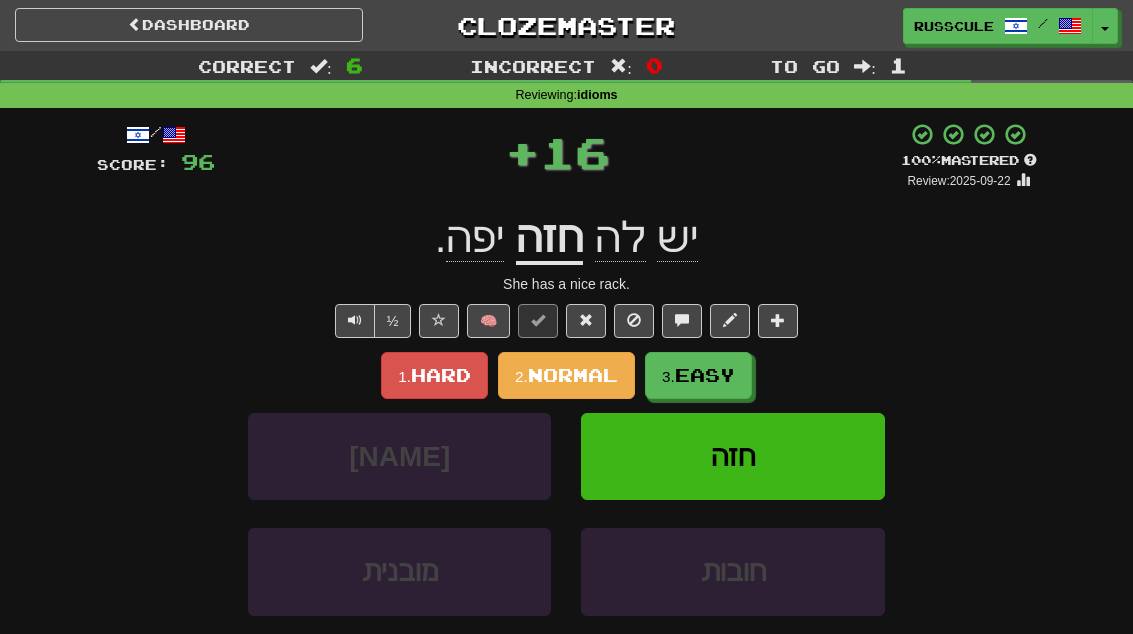 click on "3.  Easy" at bounding box center [698, 375] 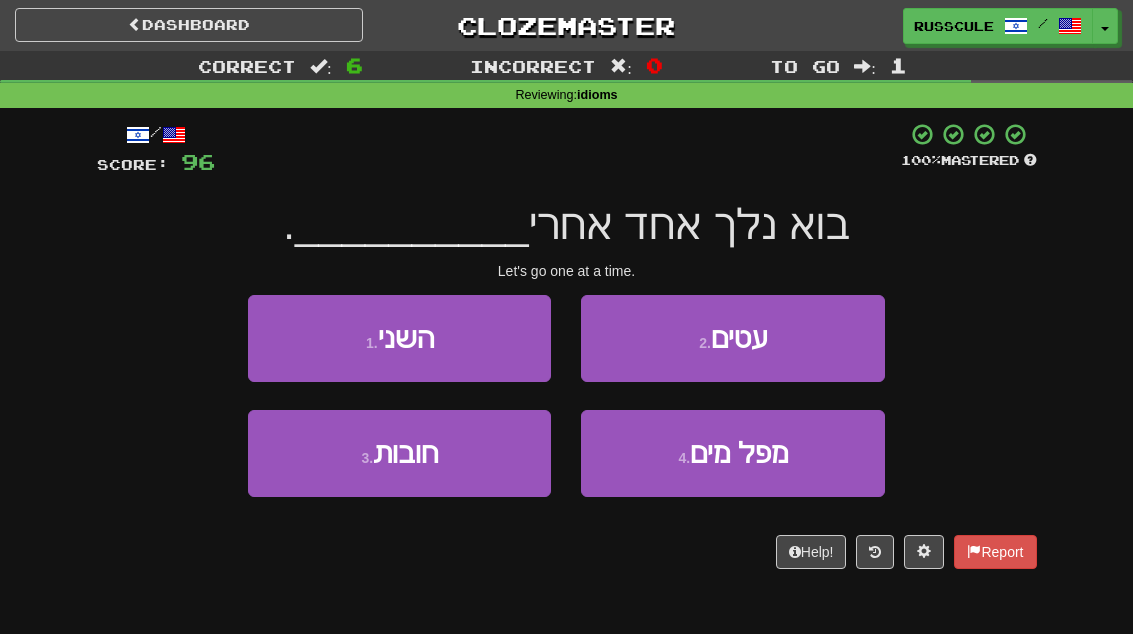 click on "1 .  השני" at bounding box center [399, 338] 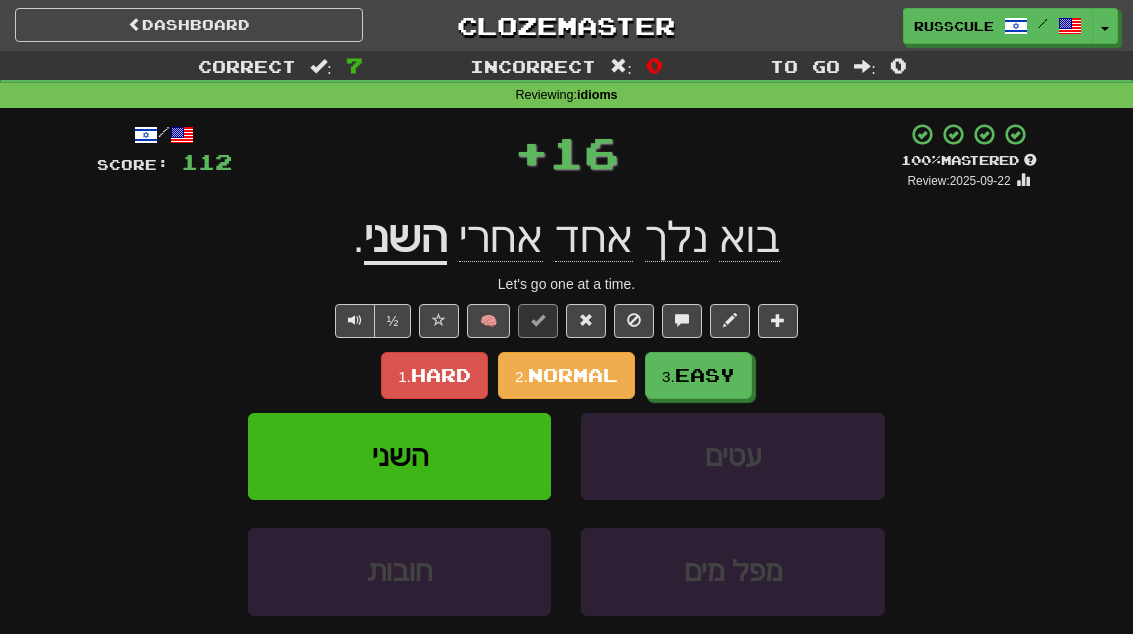 click on "3.  Easy" at bounding box center (698, 375) 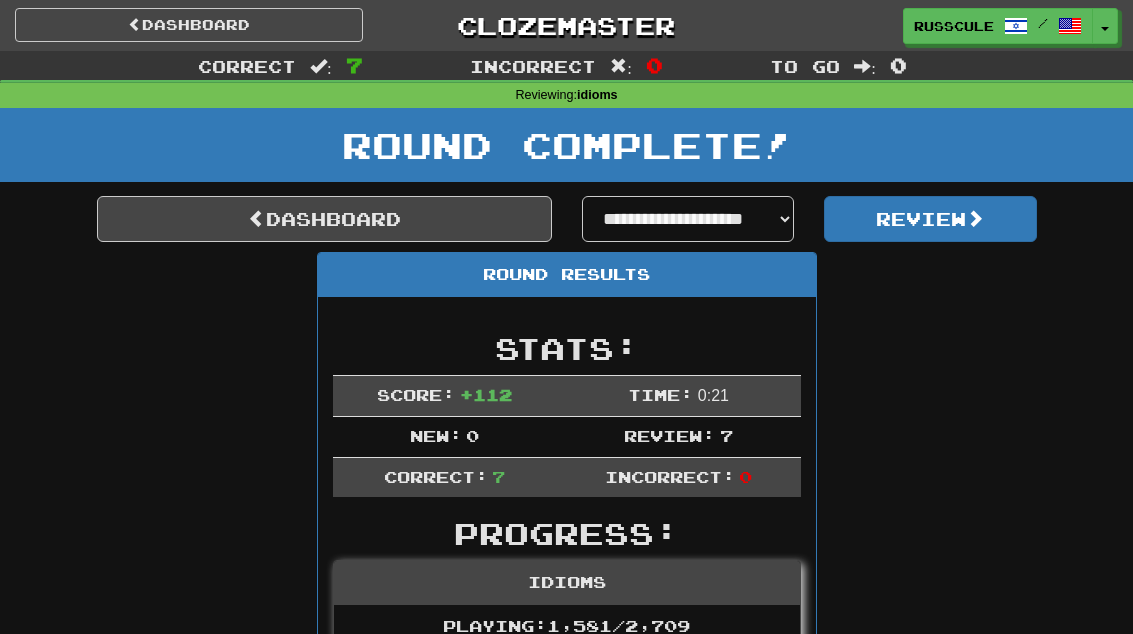 click on "Dashboard" at bounding box center (324, 219) 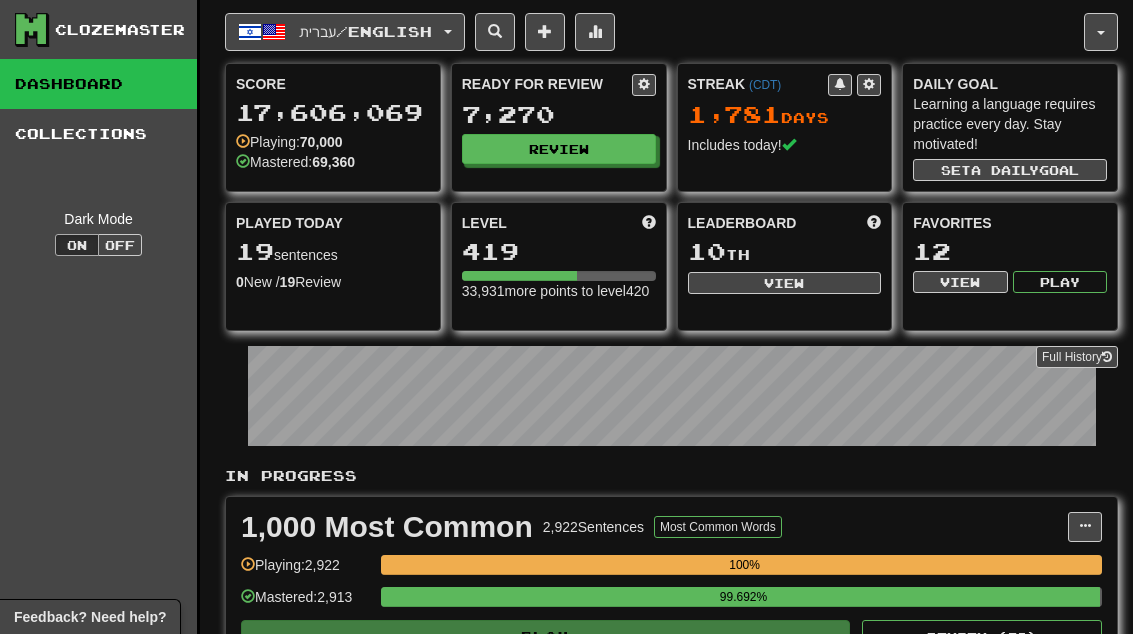scroll, scrollTop: 0, scrollLeft: 0, axis: both 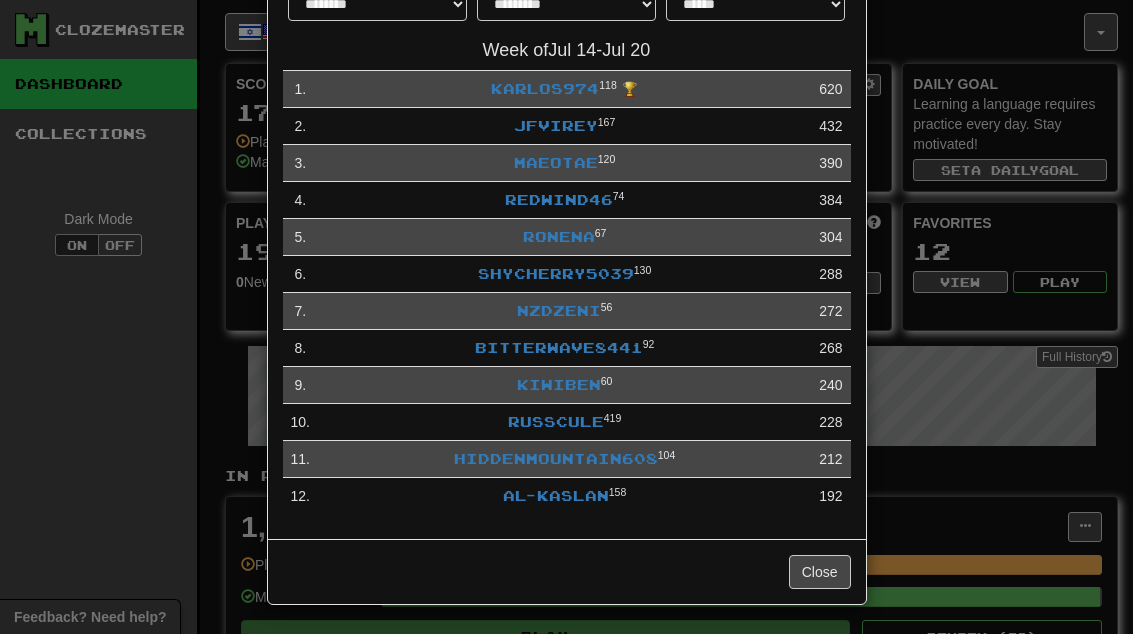 click on "Close" at bounding box center [820, 572] 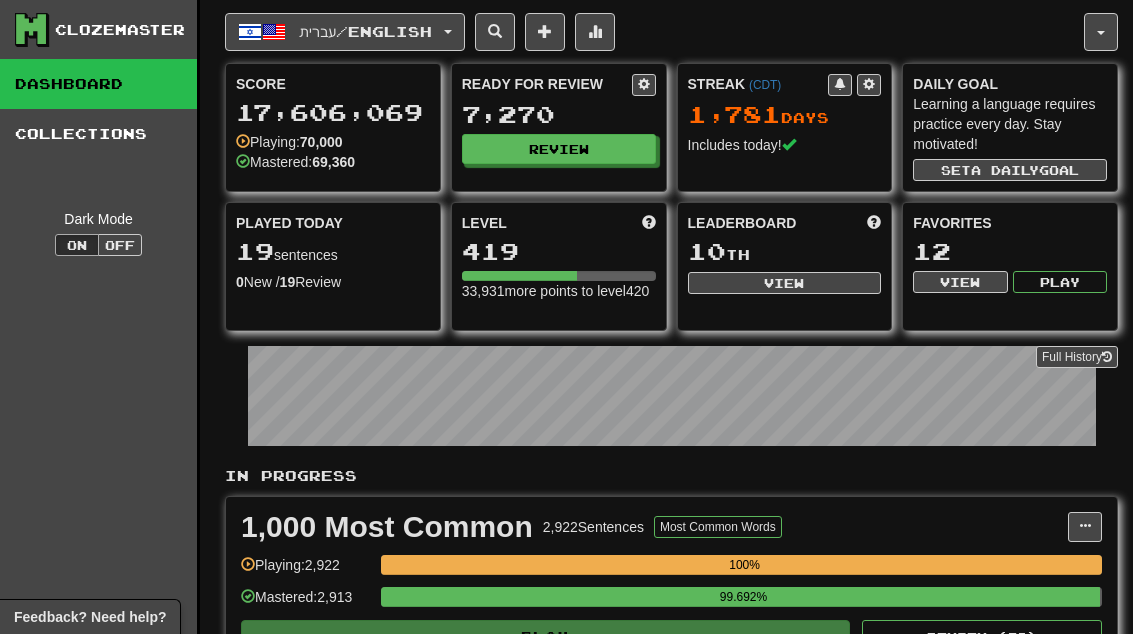 click on "Review" at bounding box center [559, 149] 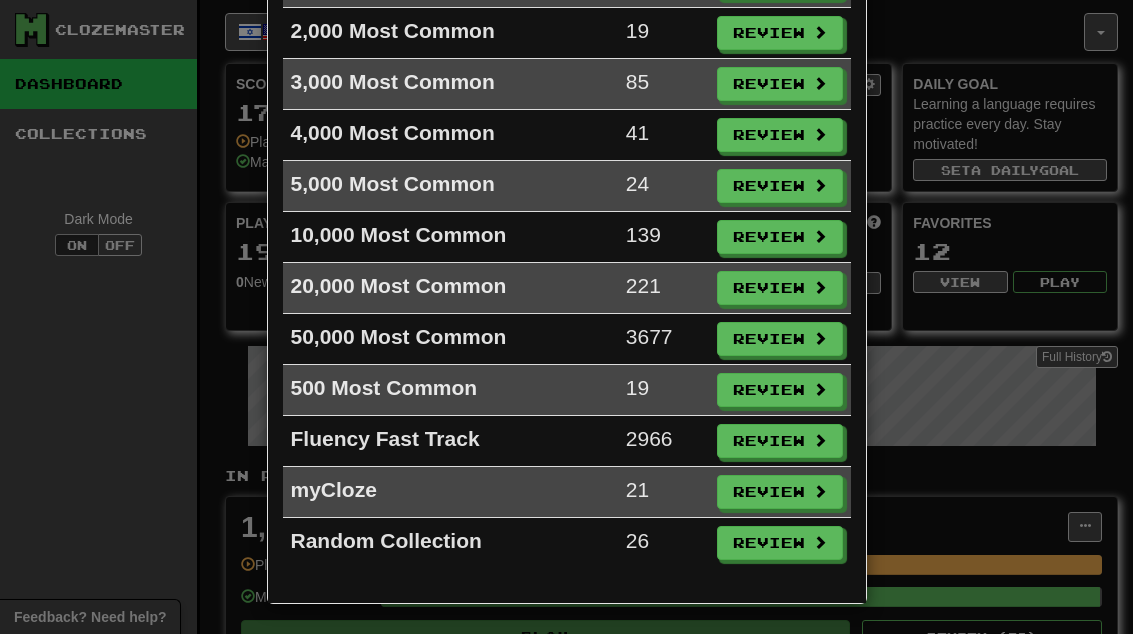 scroll, scrollTop: 224, scrollLeft: 0, axis: vertical 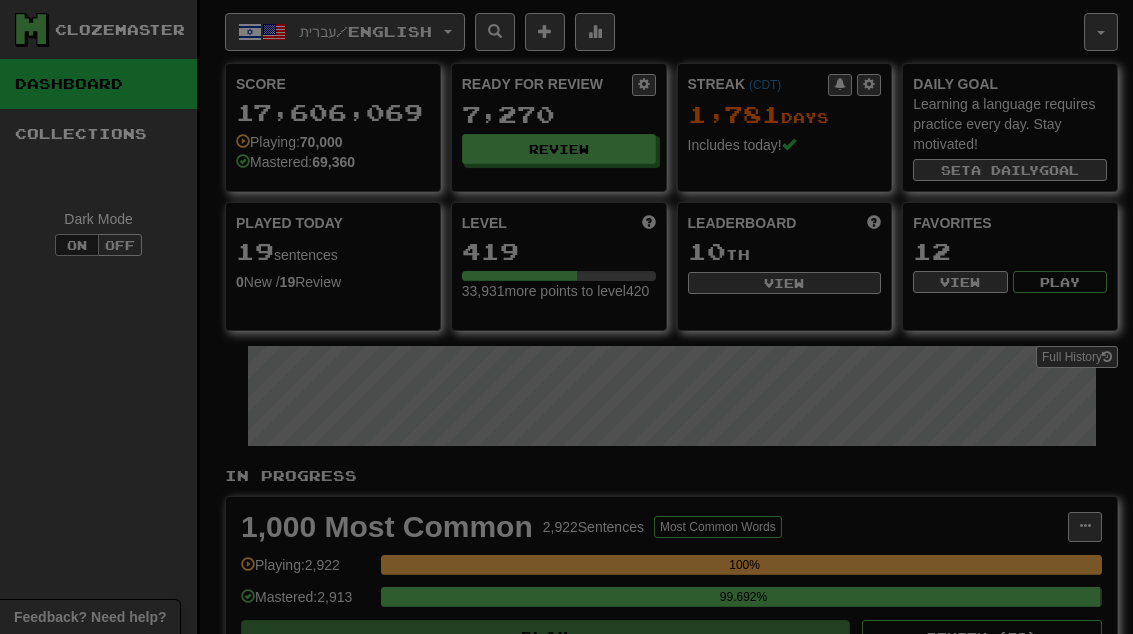 select on "**" 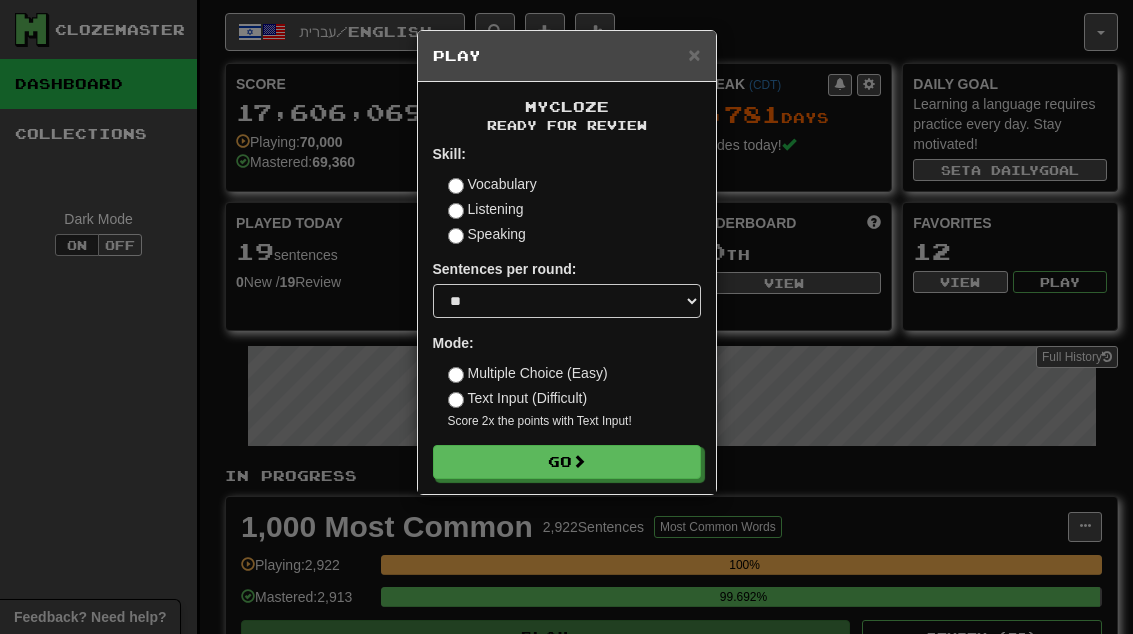 click on "Go" at bounding box center (567, 462) 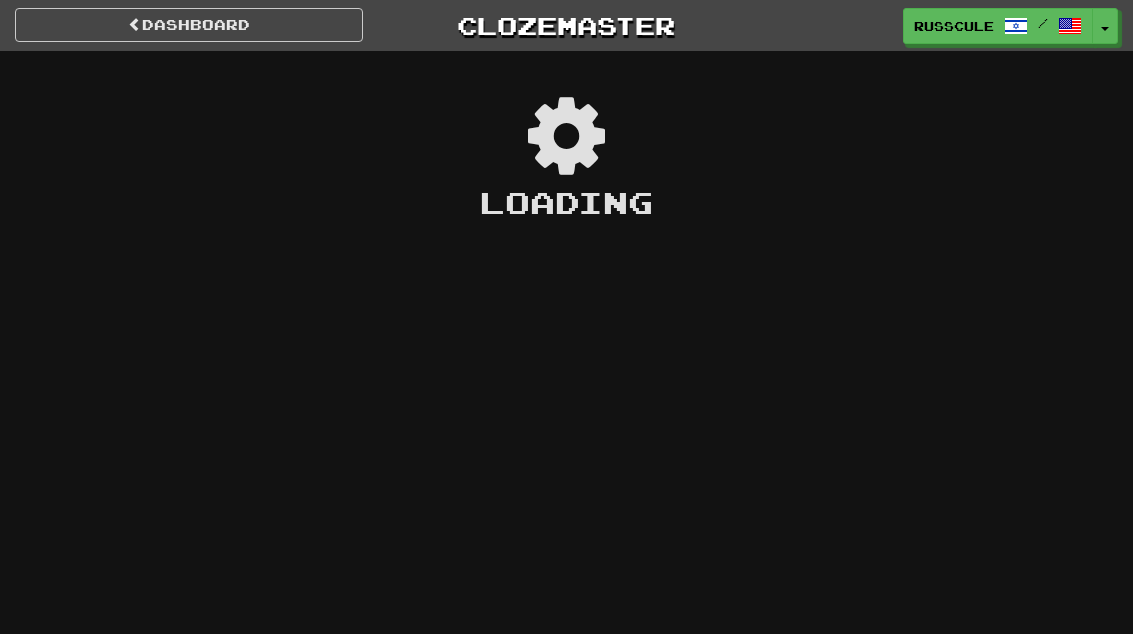 scroll, scrollTop: 0, scrollLeft: 0, axis: both 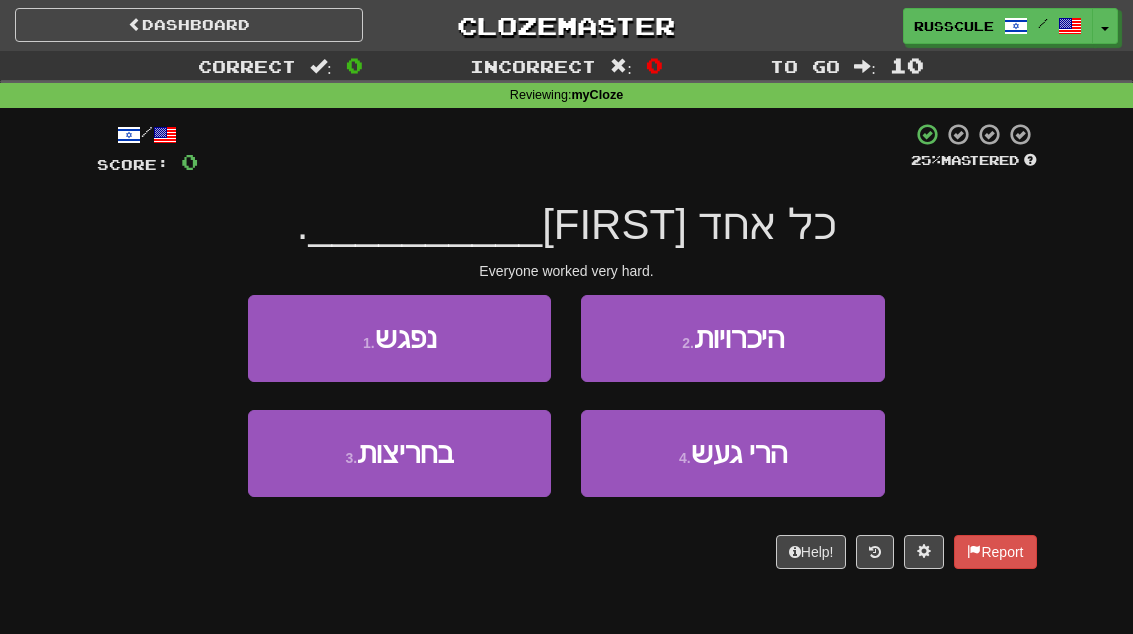 click on "3 .  בחריצות" at bounding box center (399, 453) 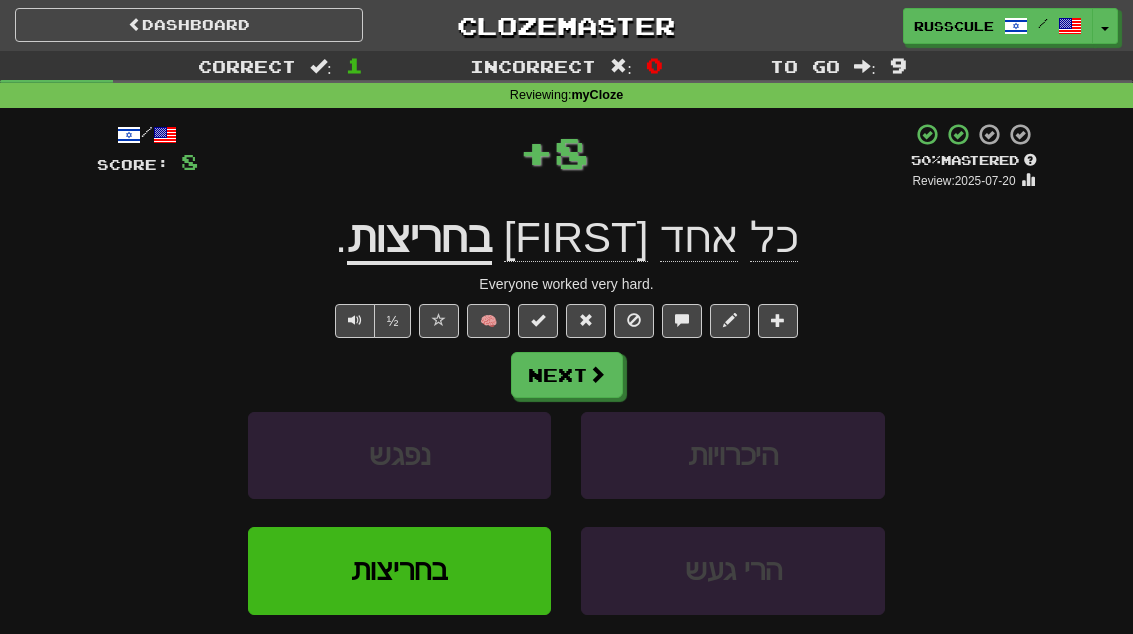 click on "Next" at bounding box center [567, 375] 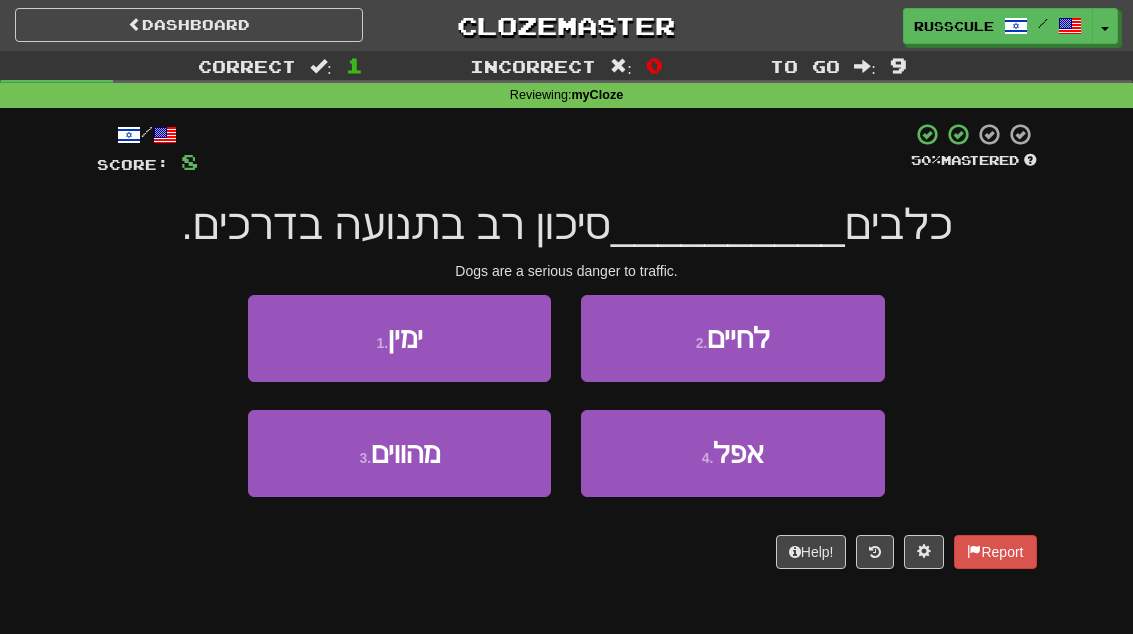 click on "3 .  מהווים" at bounding box center [399, 453] 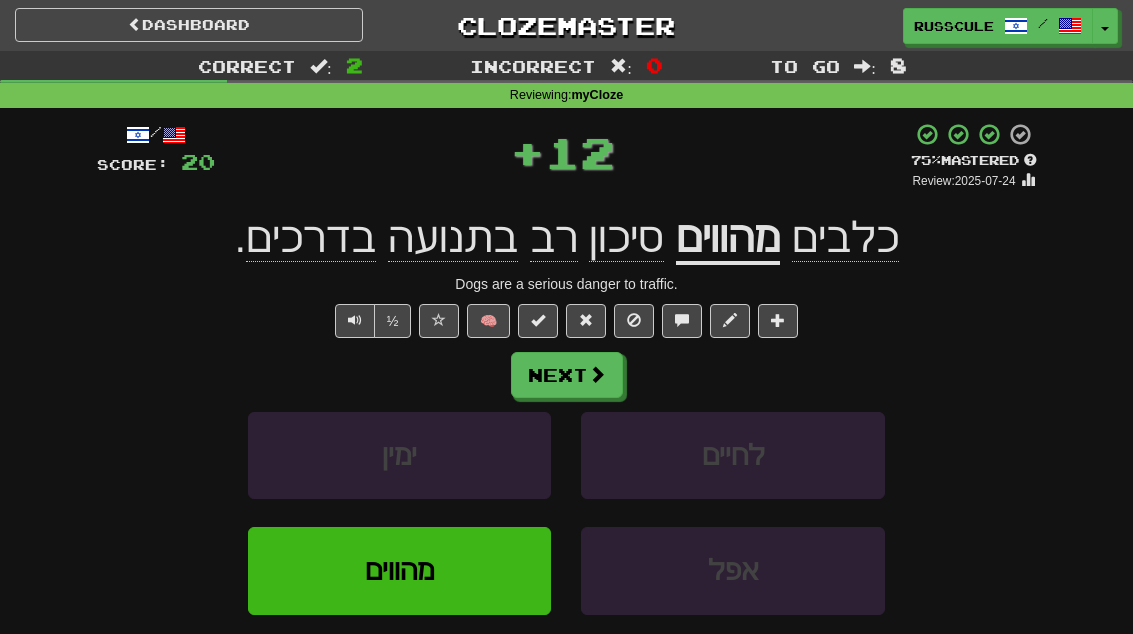 click on "Next" at bounding box center (567, 375) 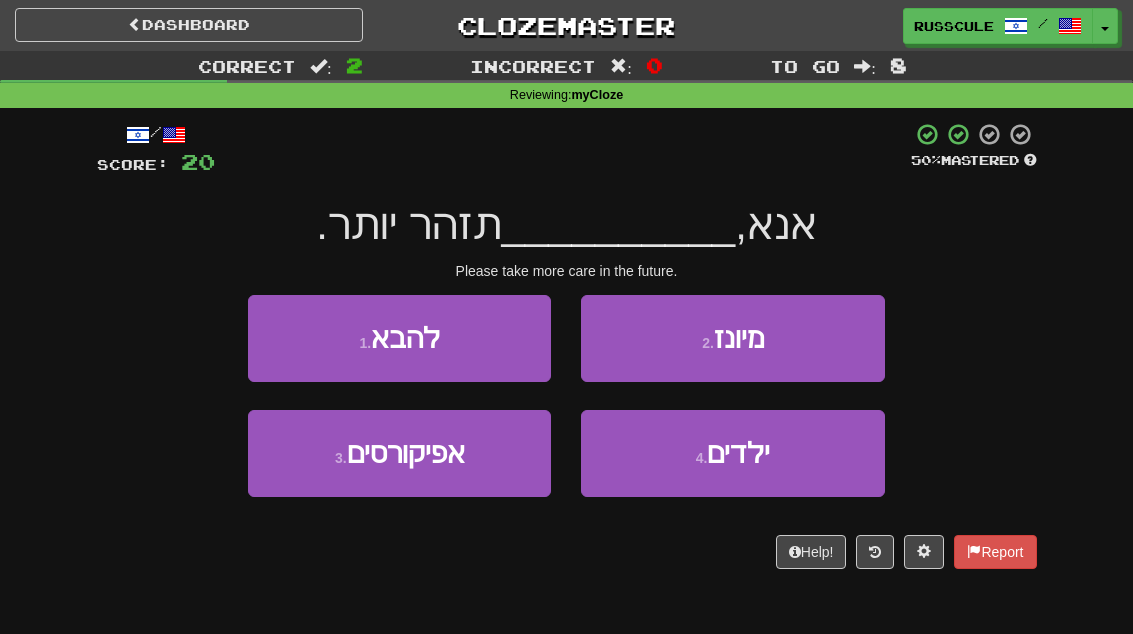 click on "1 .  להבא" at bounding box center (399, 338) 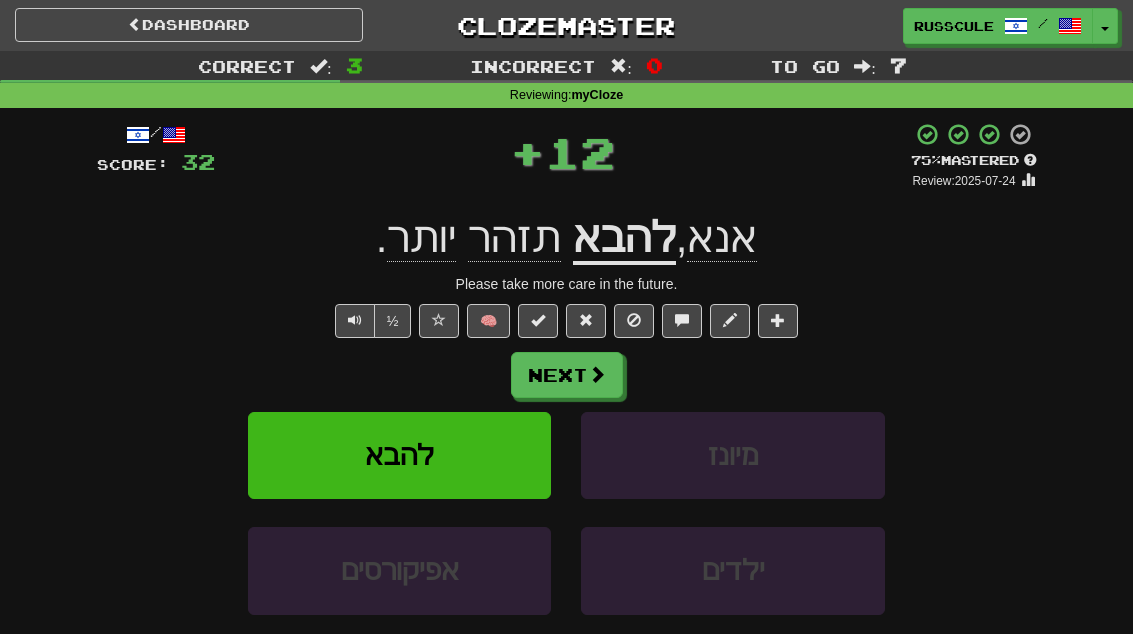 click on "Next" at bounding box center [567, 375] 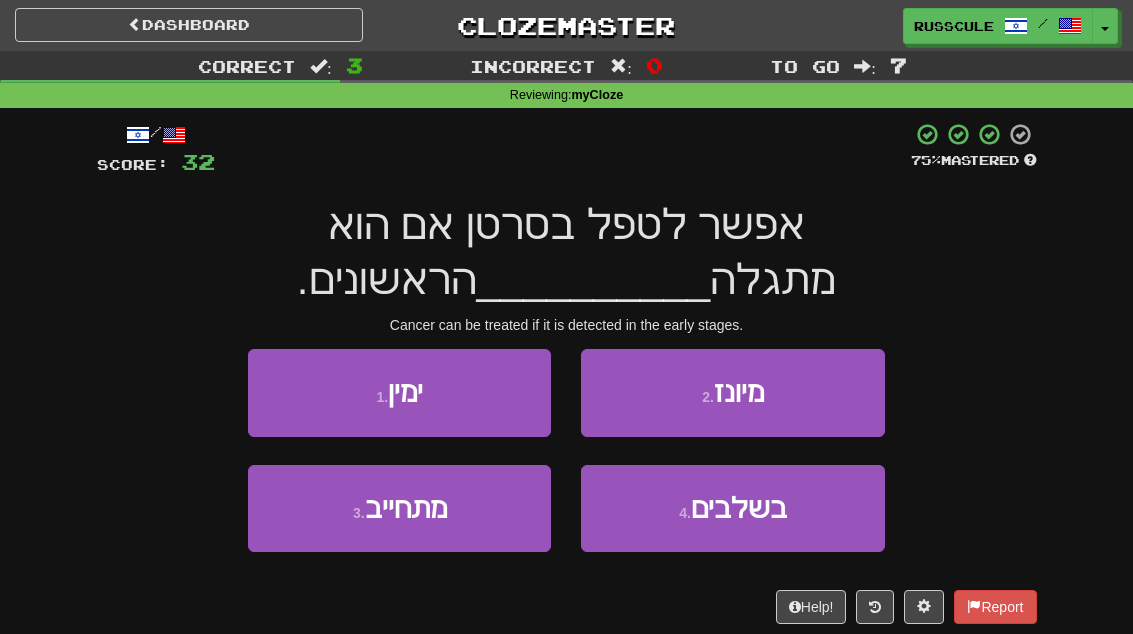 click on "בשלבים" at bounding box center [739, 508] 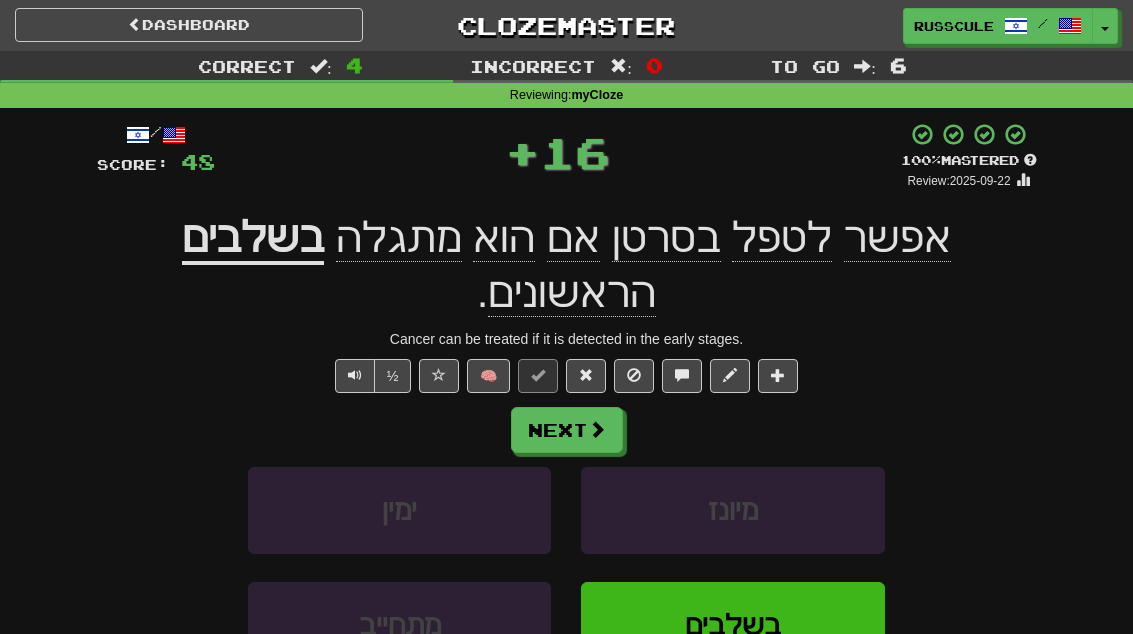 click on "Next" at bounding box center [567, 430] 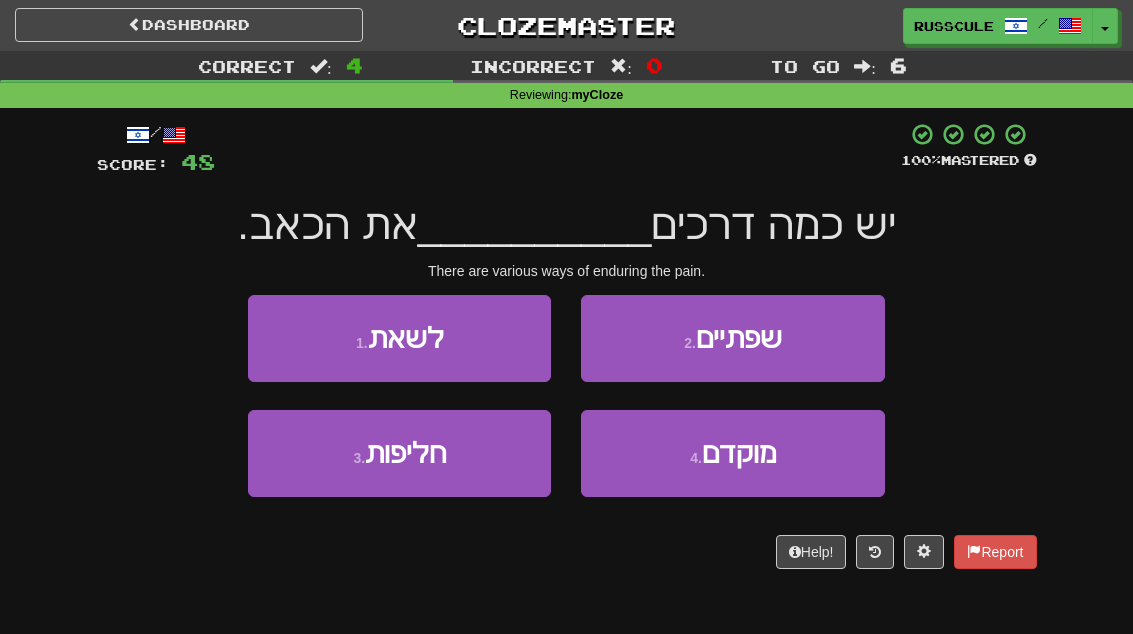 click on "1 .  לשאת" at bounding box center (399, 338) 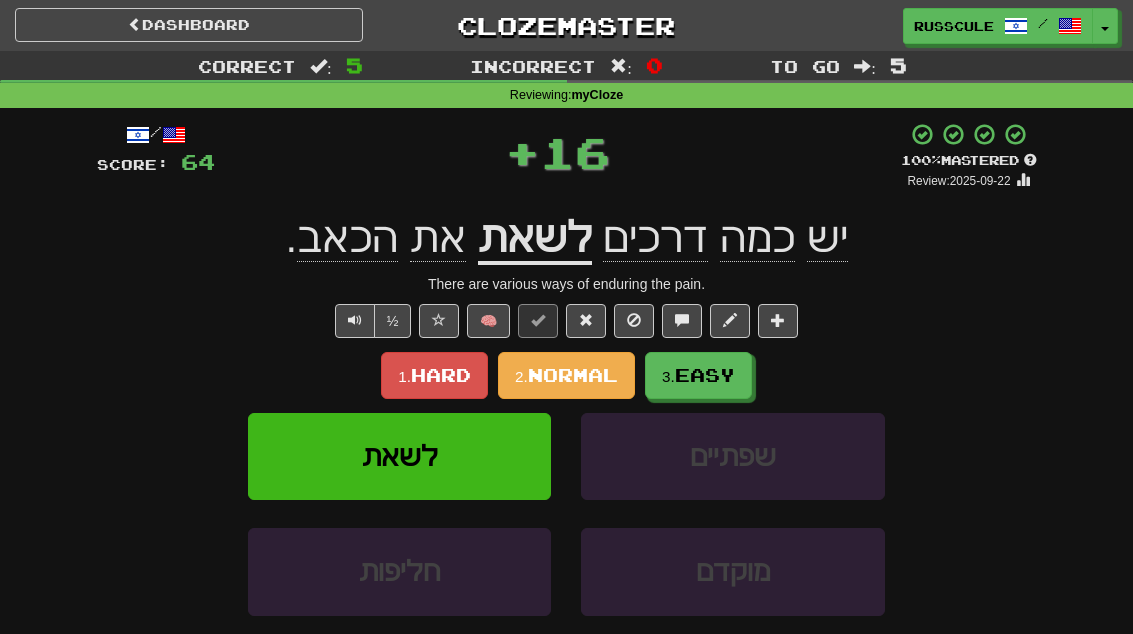 click on "Easy" at bounding box center [705, 375] 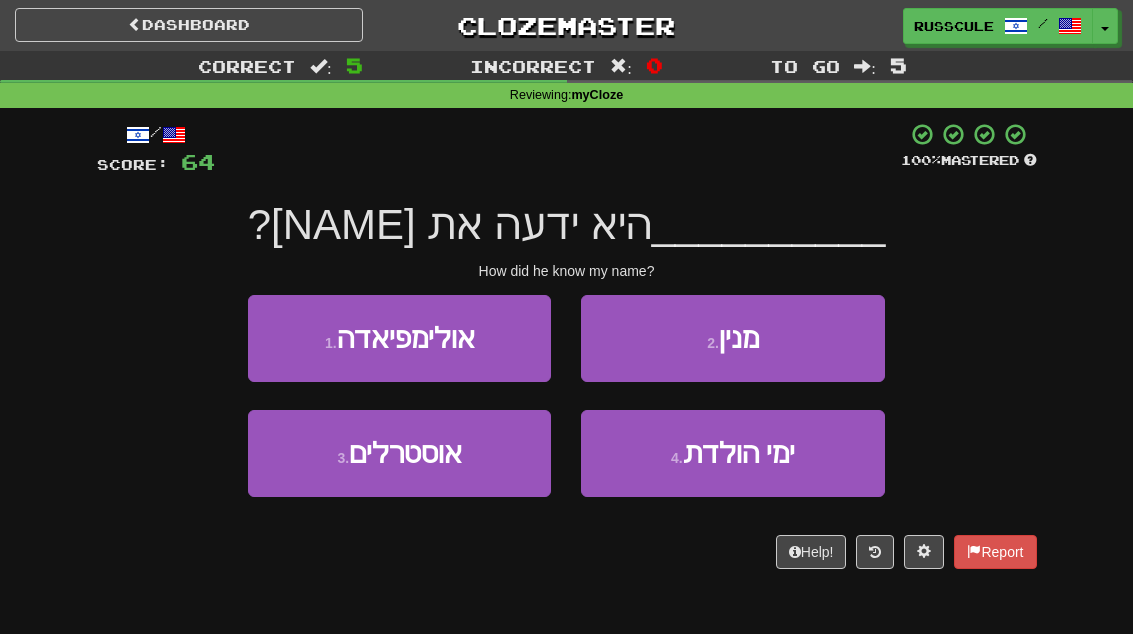 click on "2 .  מנין" at bounding box center (732, 338) 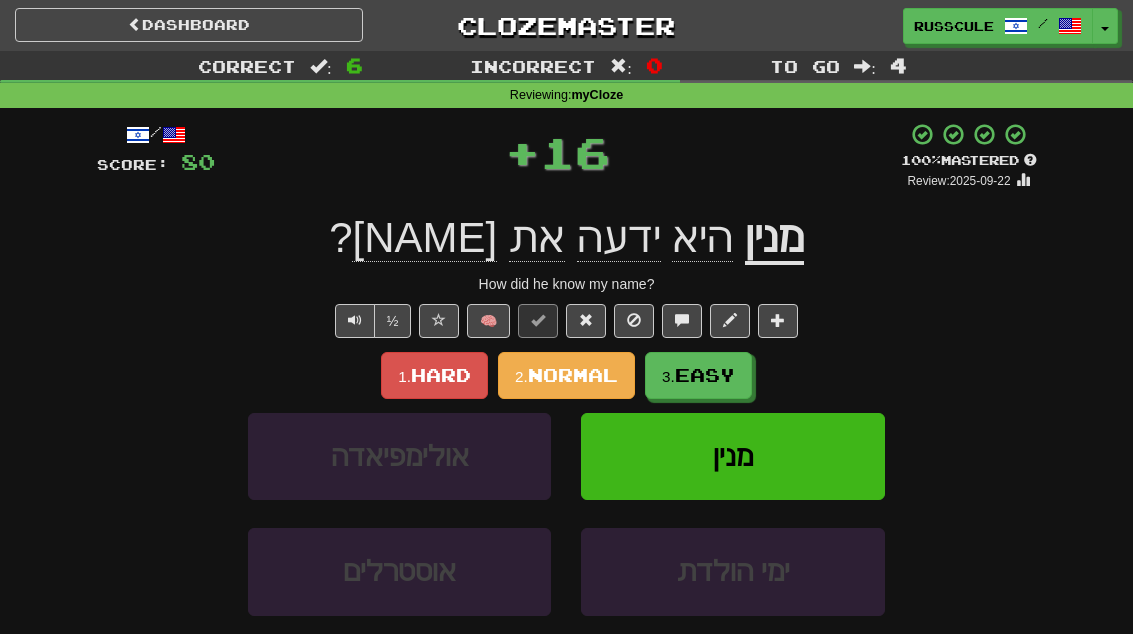 click on "3.  Easy" at bounding box center [698, 375] 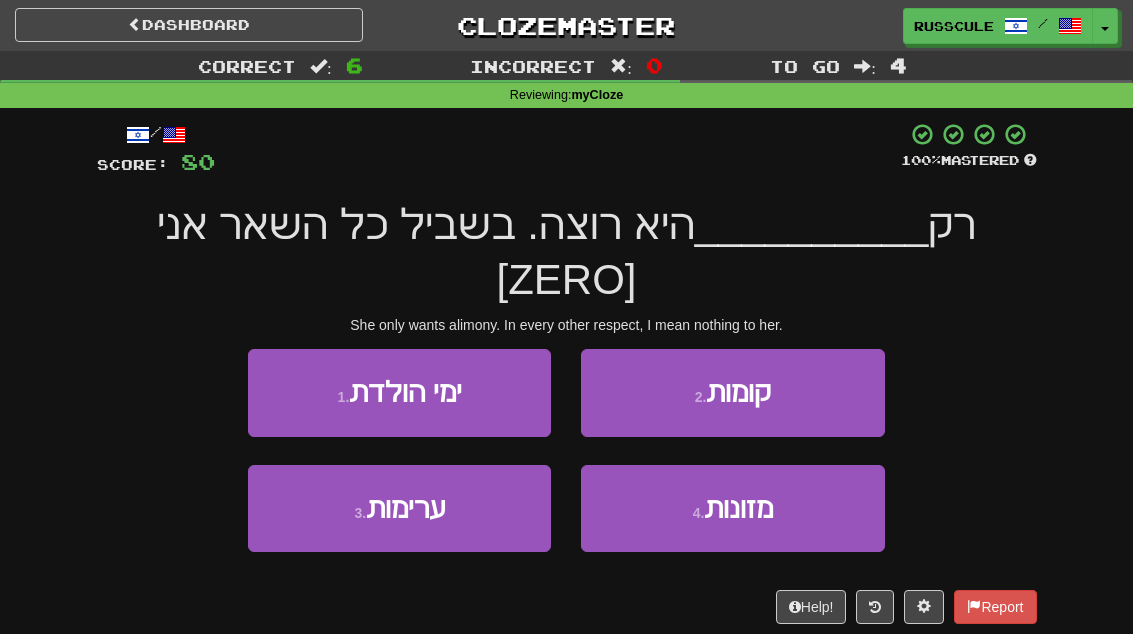 click on "4 .  מזונות" at bounding box center (732, 508) 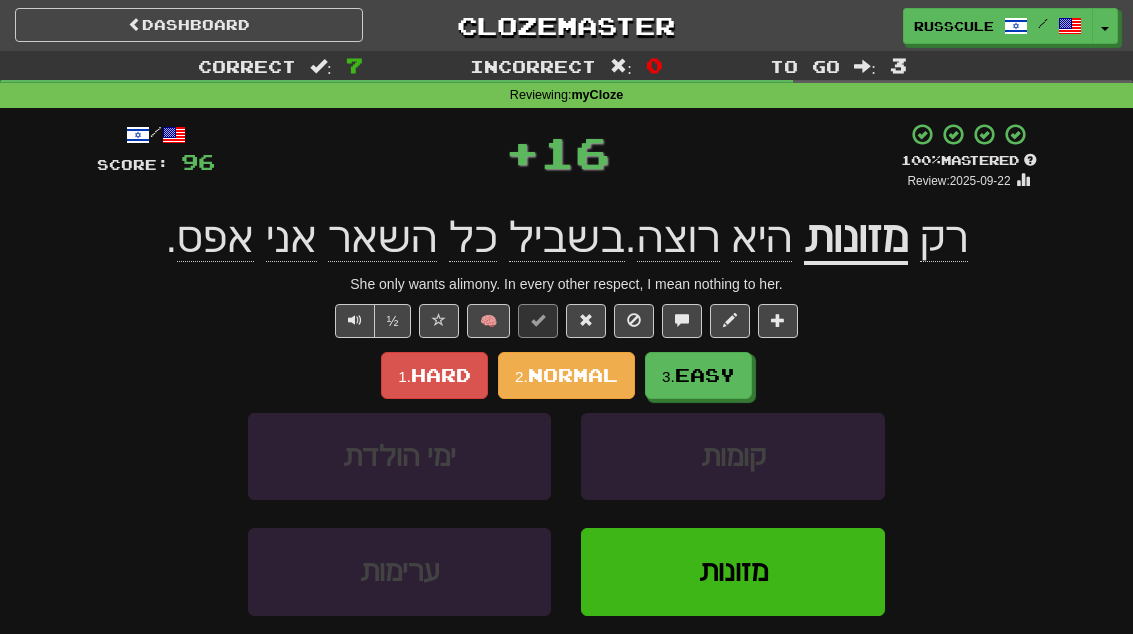 click on "3.  Easy" at bounding box center [698, 375] 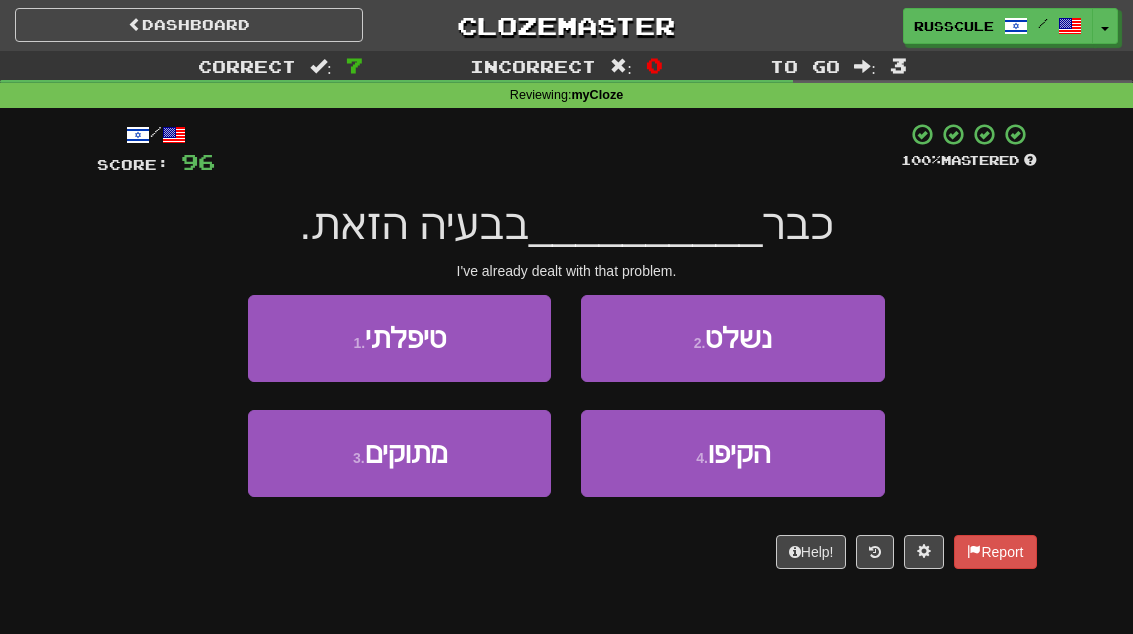 click on "1 .  טיפלתי" at bounding box center (399, 338) 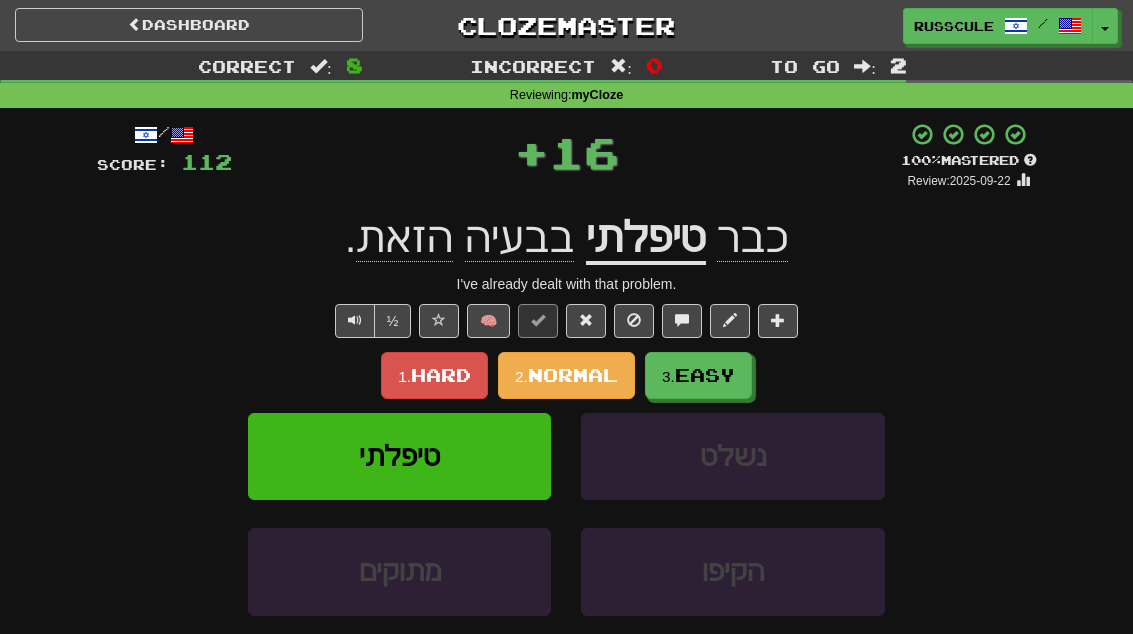 click on "3.  Easy" at bounding box center [698, 375] 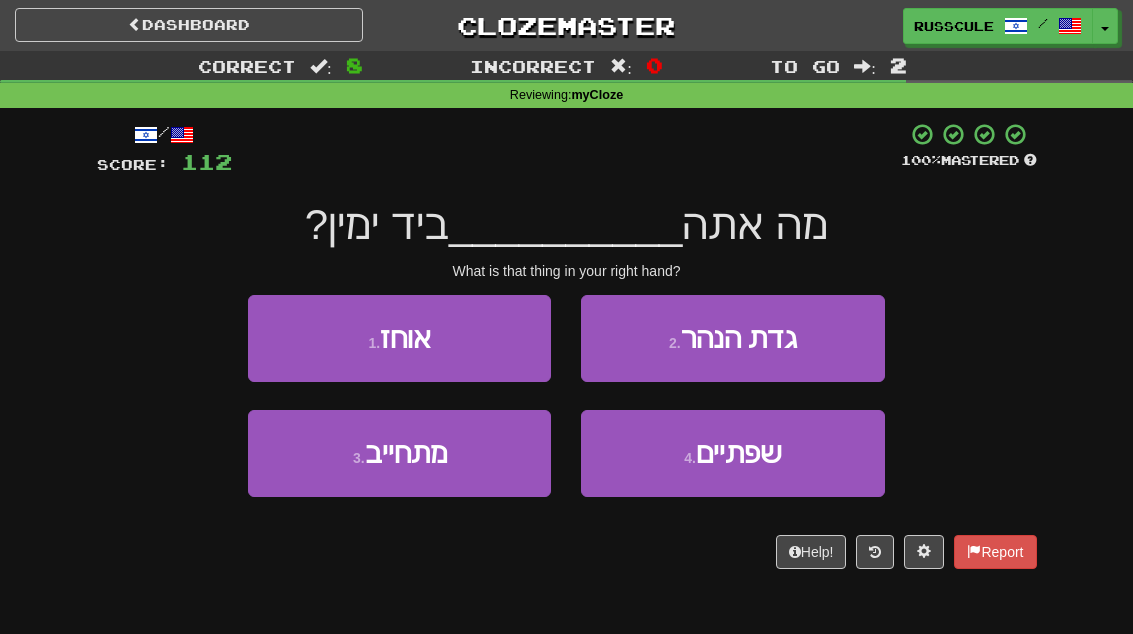 click on "1 .  אוחז" at bounding box center [399, 338] 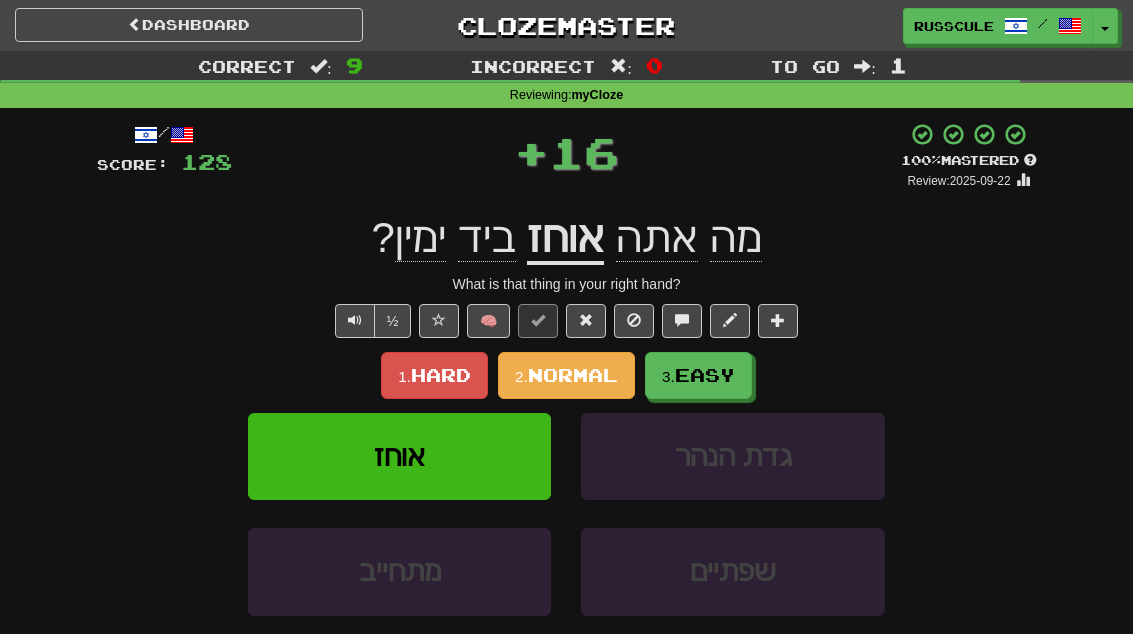 click on "3.  Easy" at bounding box center [698, 375] 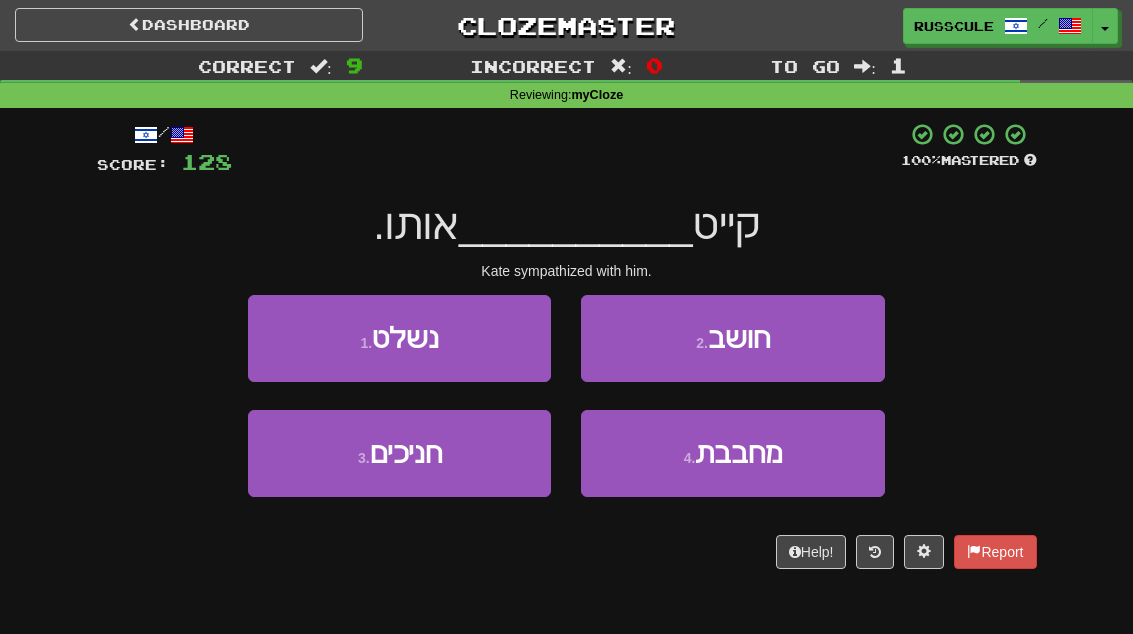 click on "מחבבת" at bounding box center [738, 453] 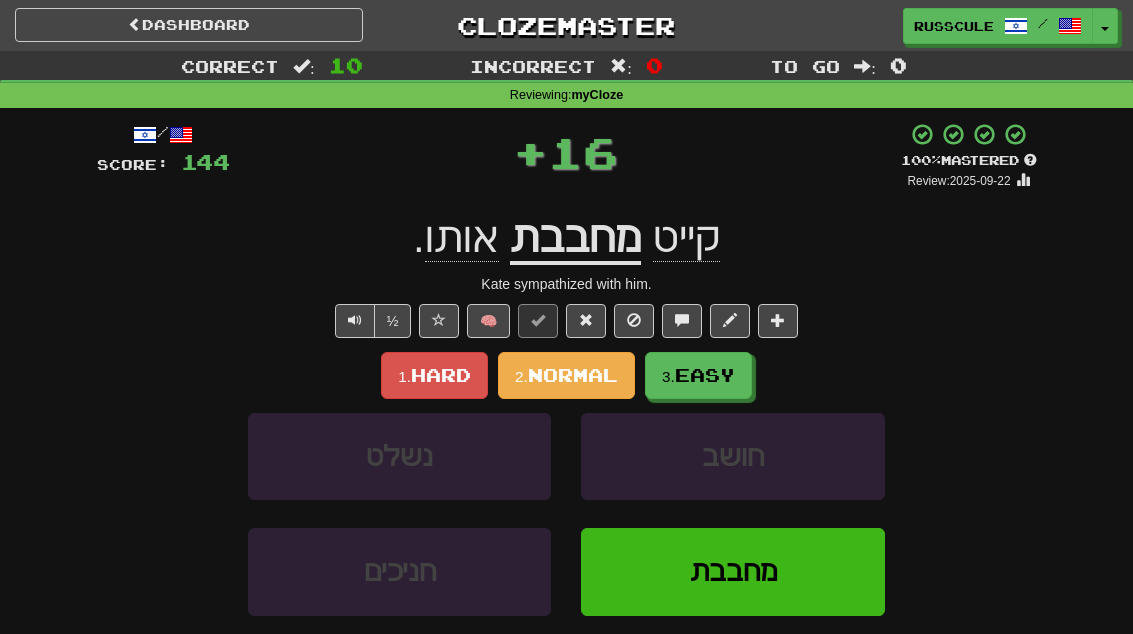 click on "3.  Easy" at bounding box center (698, 375) 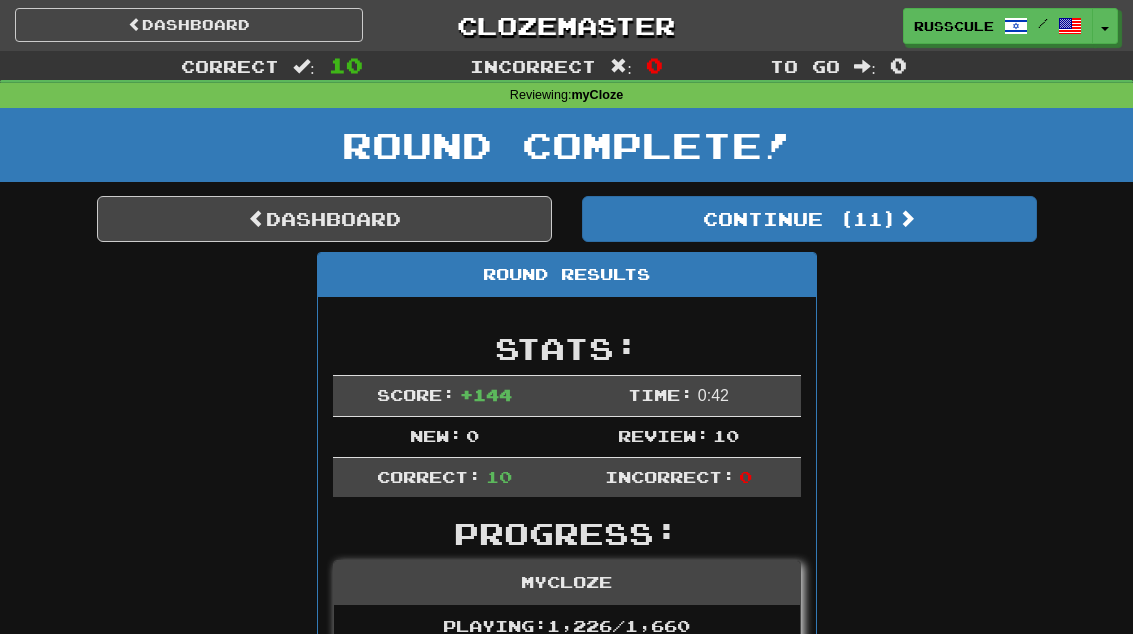 click on "Continue ( 11 )" at bounding box center (809, 219) 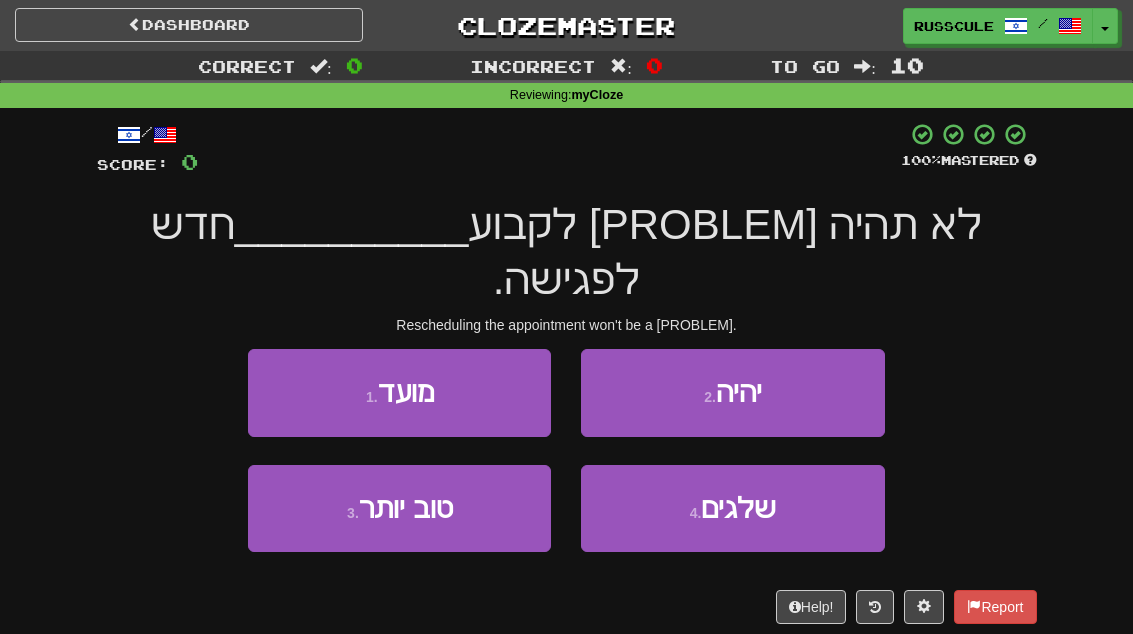 click on "1 .  מועד" at bounding box center (399, 392) 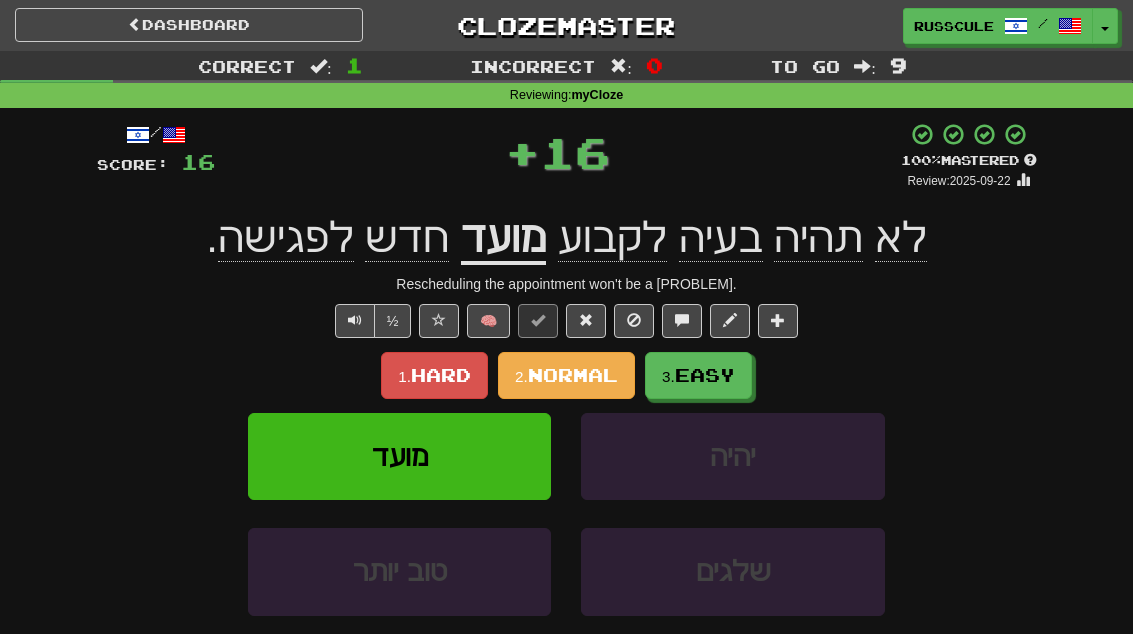 click on "3.  Easy" at bounding box center [698, 375] 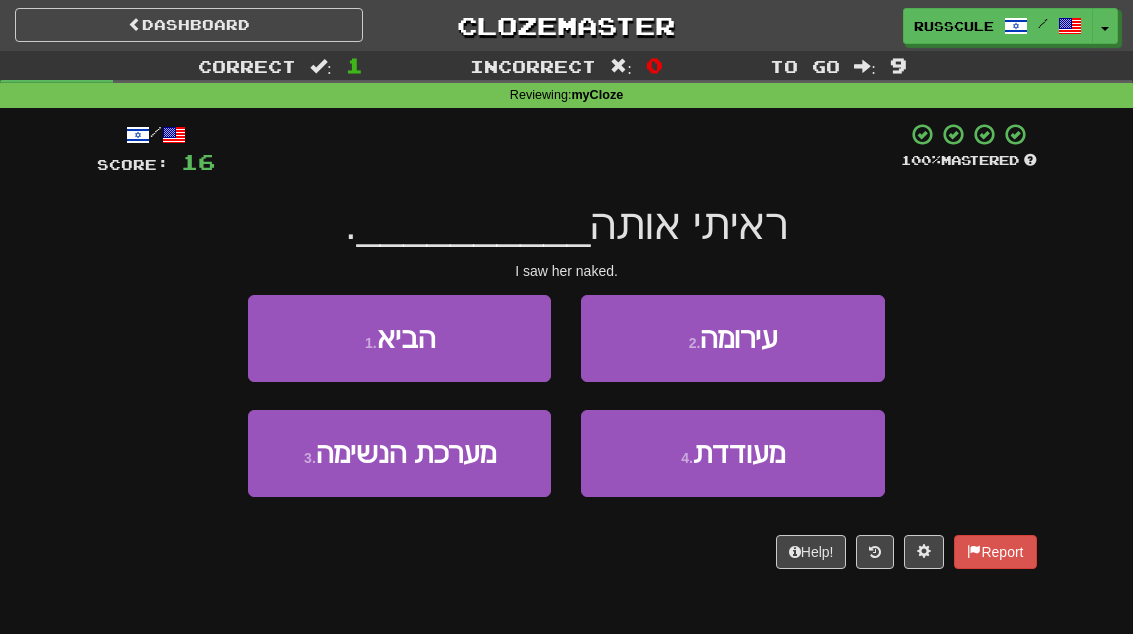 click on "2 .  עירומה" at bounding box center [732, 338] 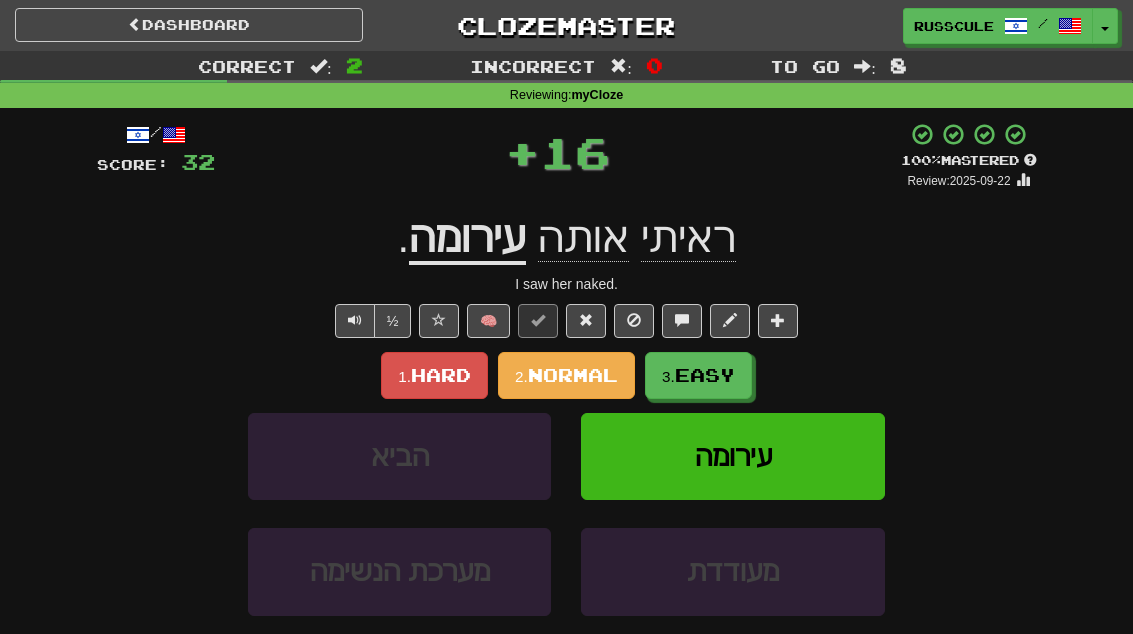 click on "3.  Easy" at bounding box center (698, 375) 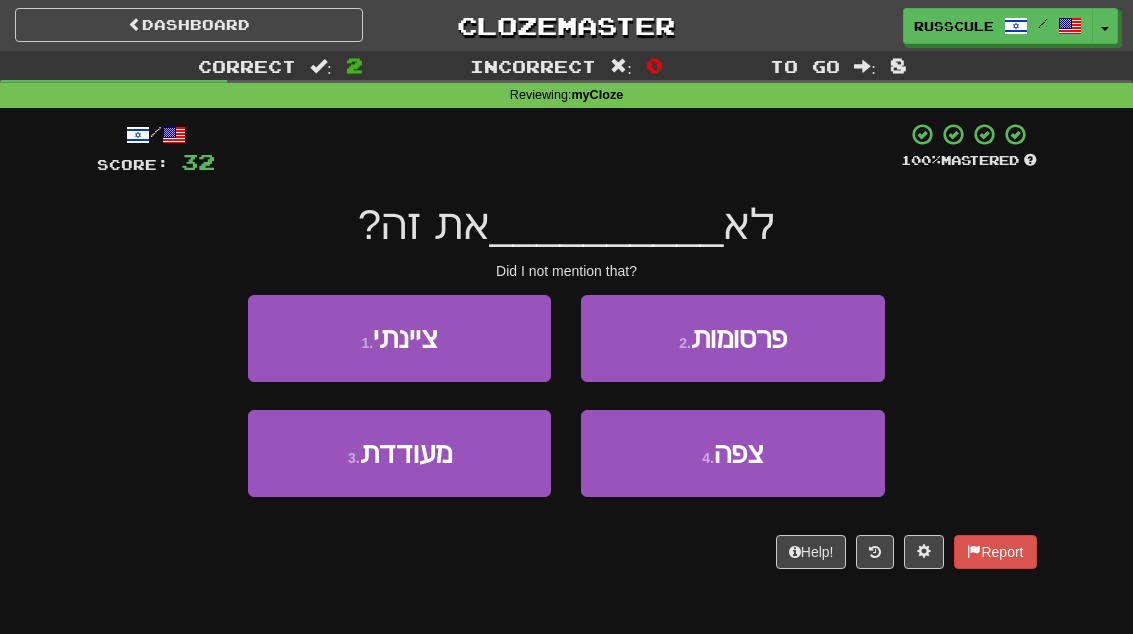 click on "1 .  ציינתי" at bounding box center (399, 338) 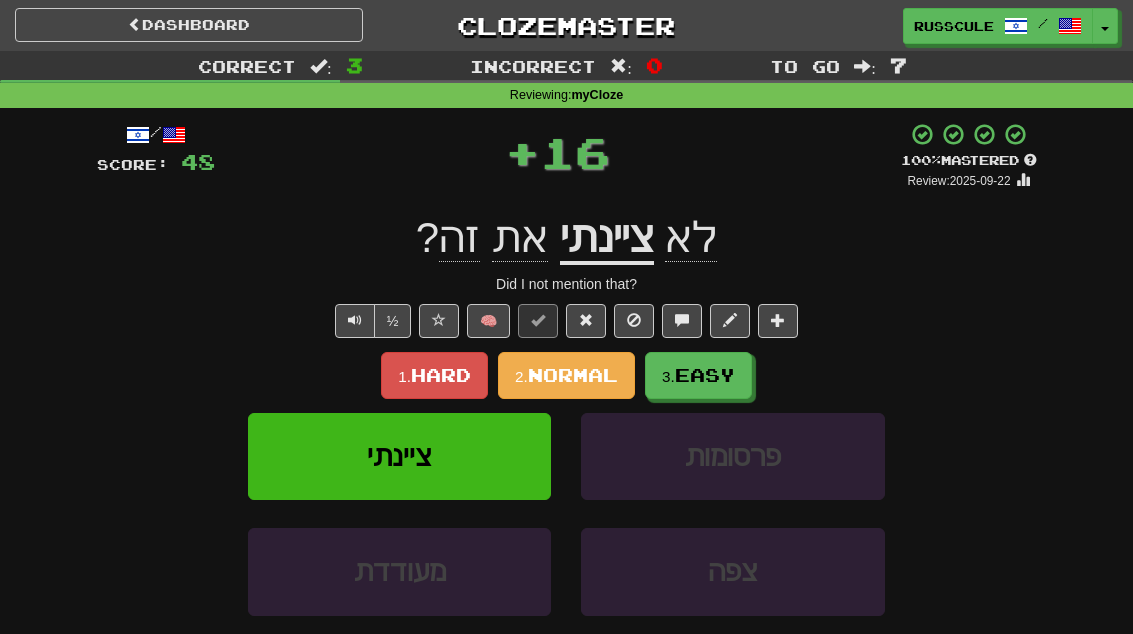 click on "3.  Easy" at bounding box center [698, 375] 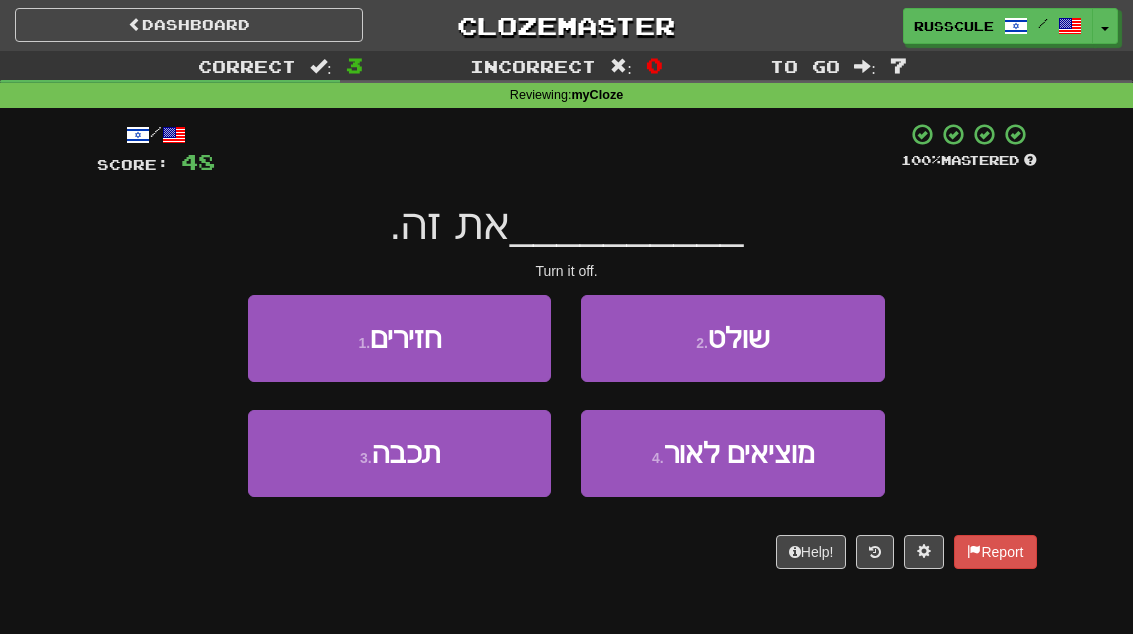click on "3 .  תכבה" at bounding box center [399, 453] 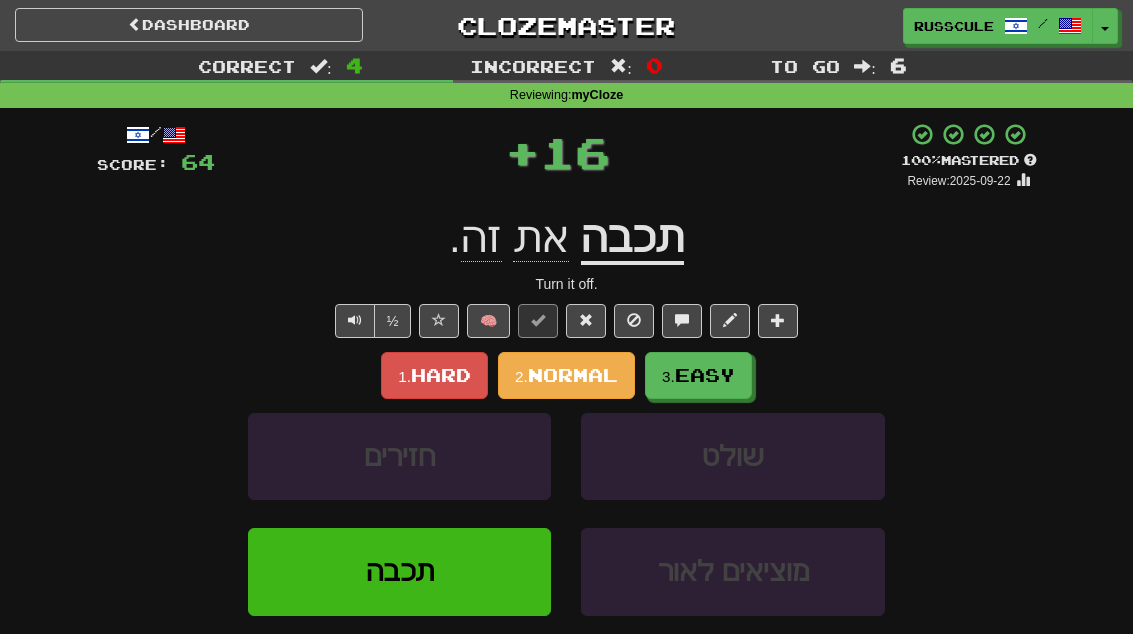 click on "3.  Easy" at bounding box center [698, 375] 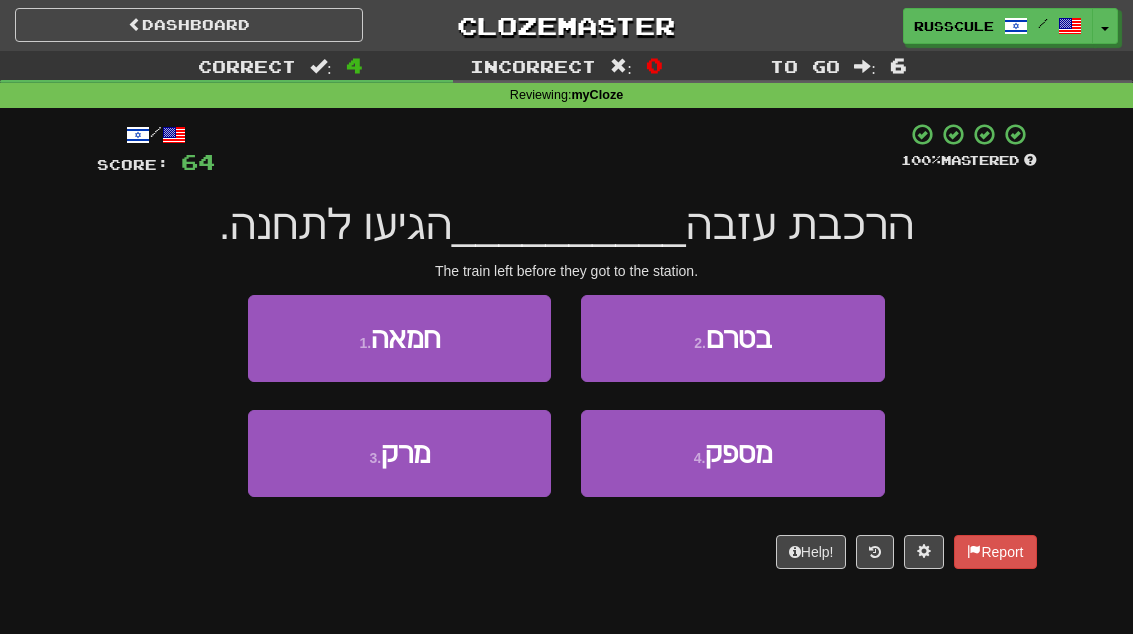 click on "2 .  בטרם" at bounding box center (732, 338) 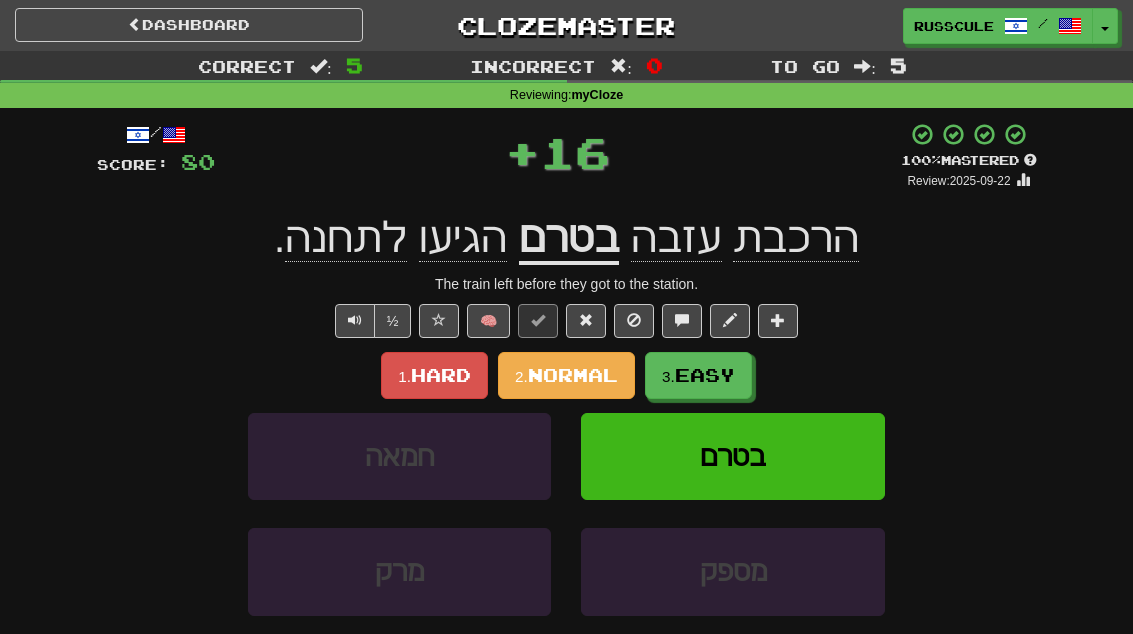 click on "3.  Easy" at bounding box center [698, 375] 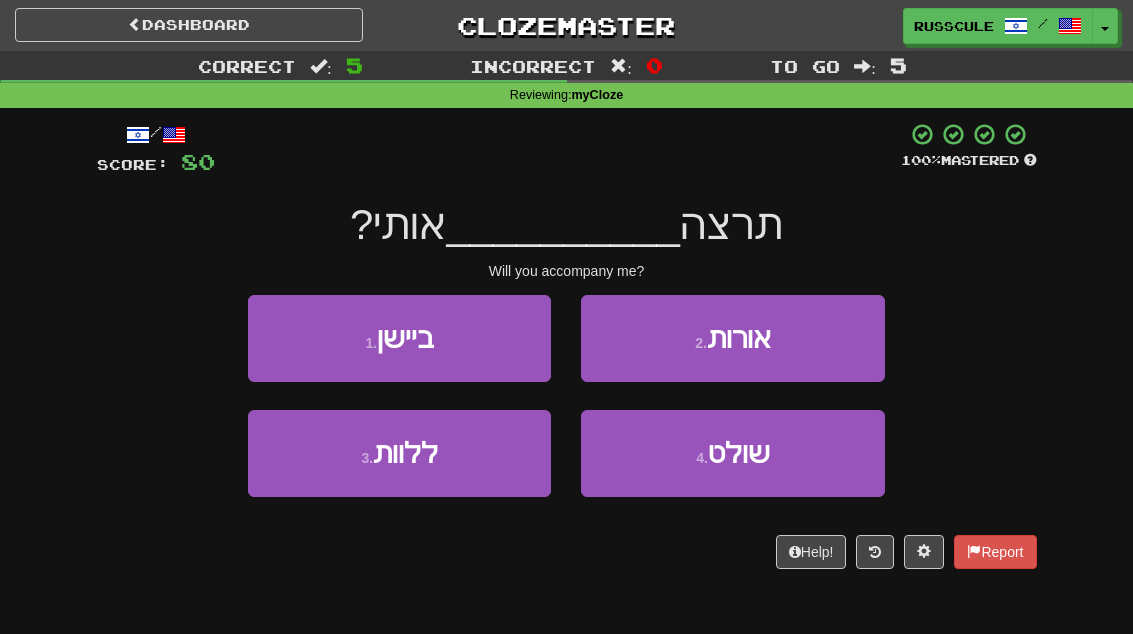 click on "3 .  ללוות" at bounding box center [399, 453] 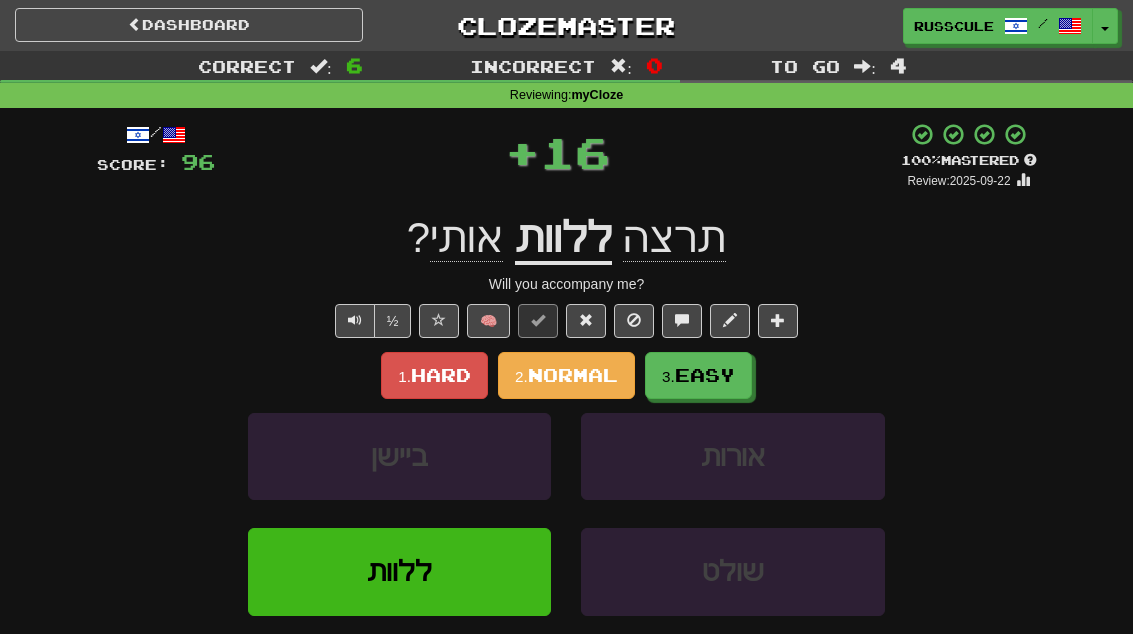click on "3.  Easy" at bounding box center [698, 375] 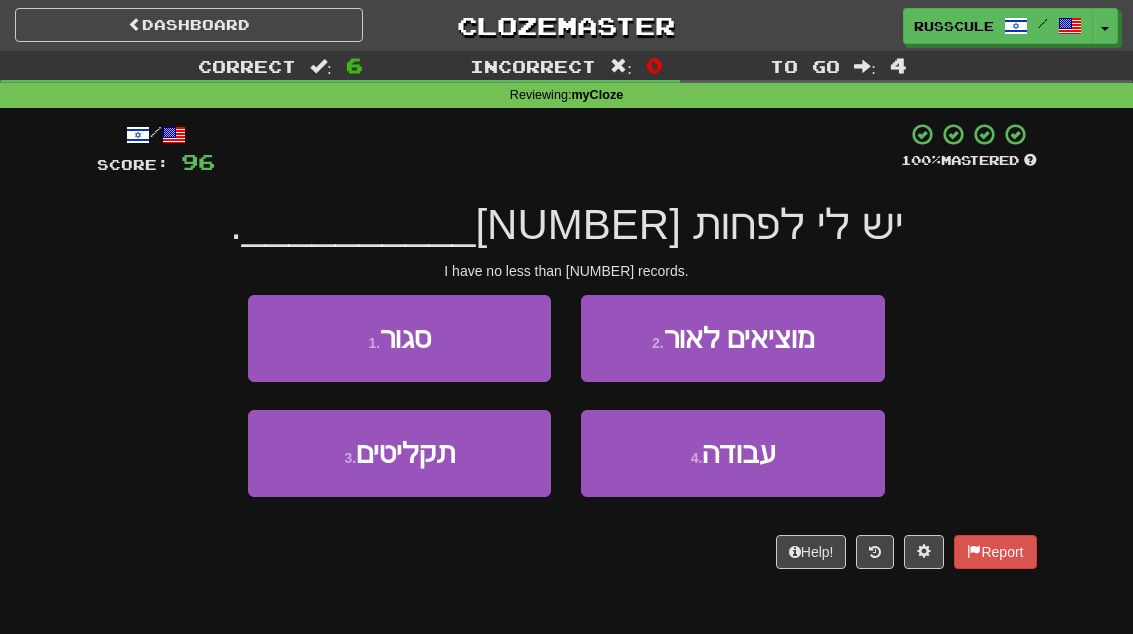 click on "3 .  תקליטים" at bounding box center (399, 453) 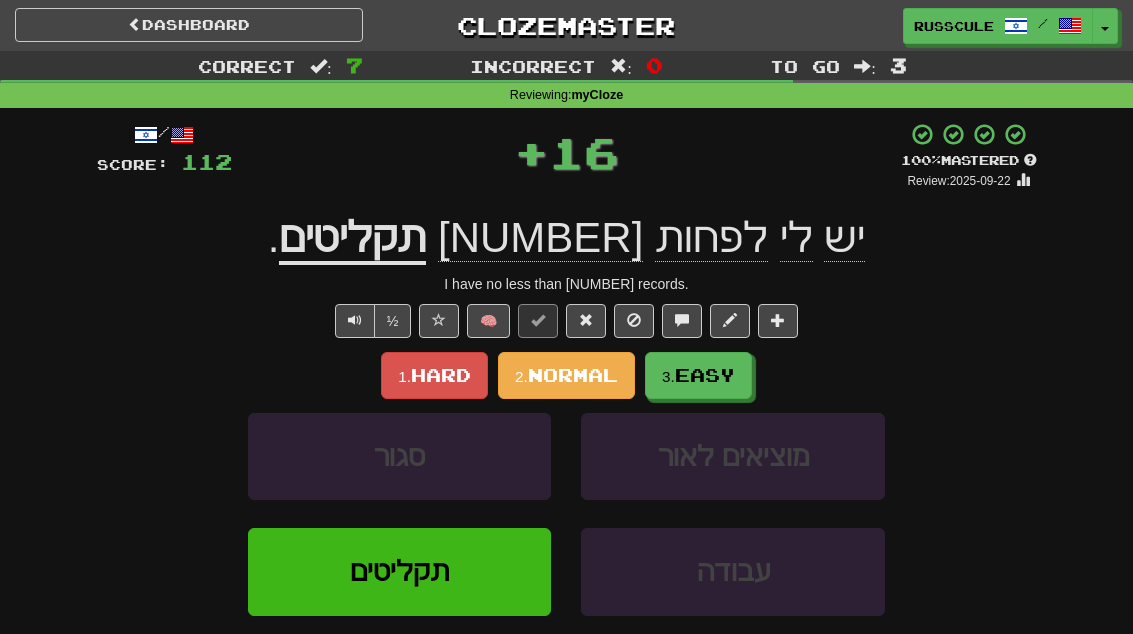click on "3.  Easy" at bounding box center [698, 375] 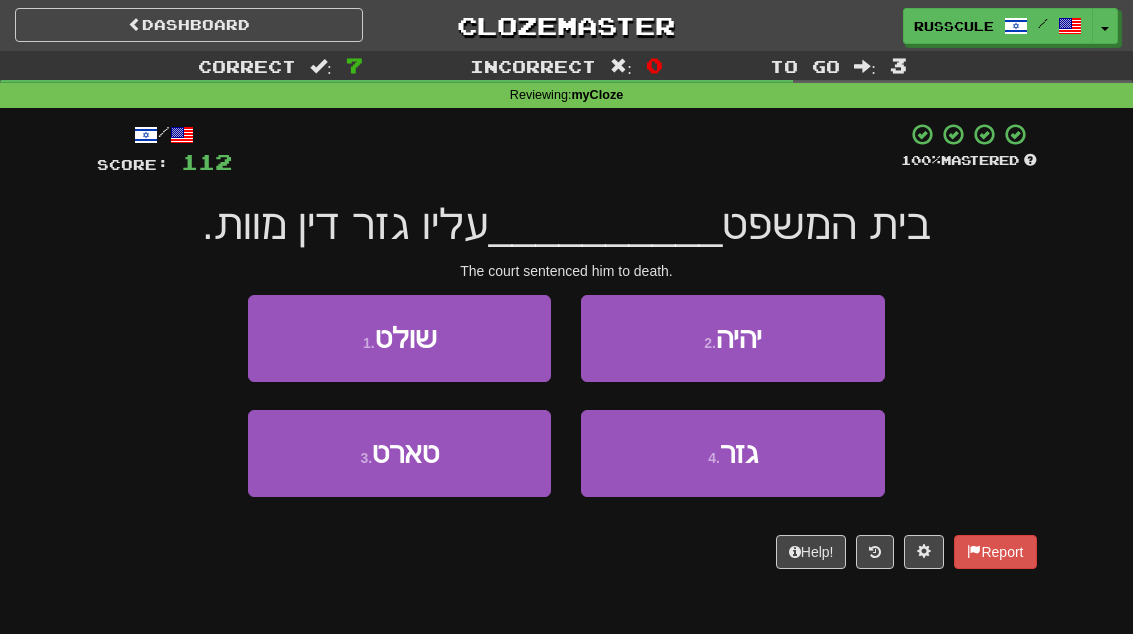 click on "4 .  גזר" at bounding box center [732, 453] 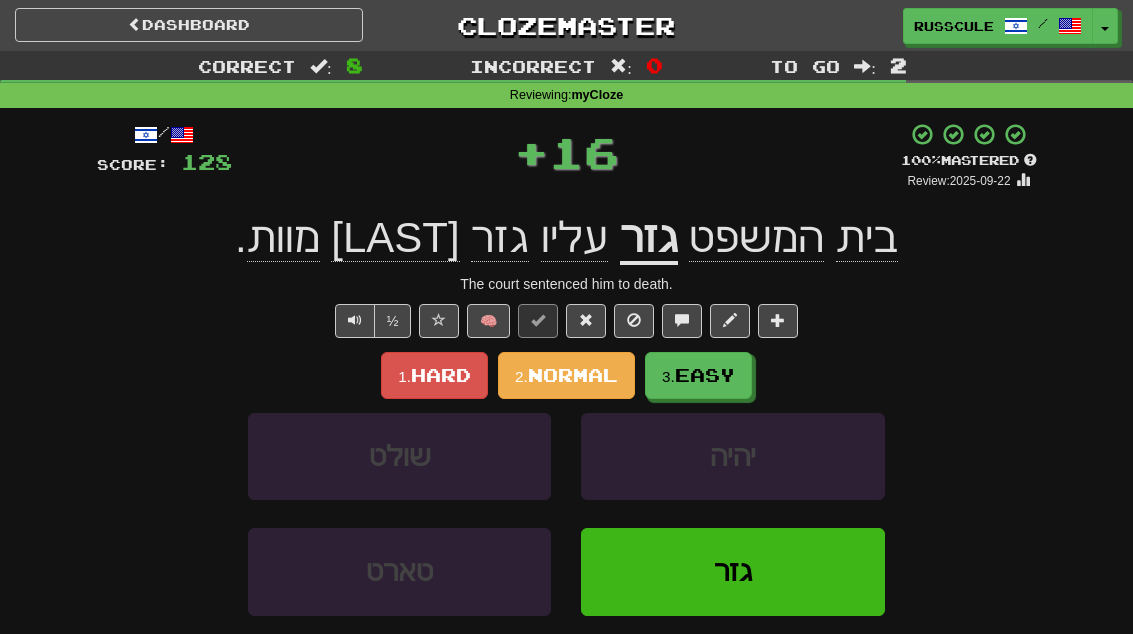 click on "3.  Easy" at bounding box center [698, 375] 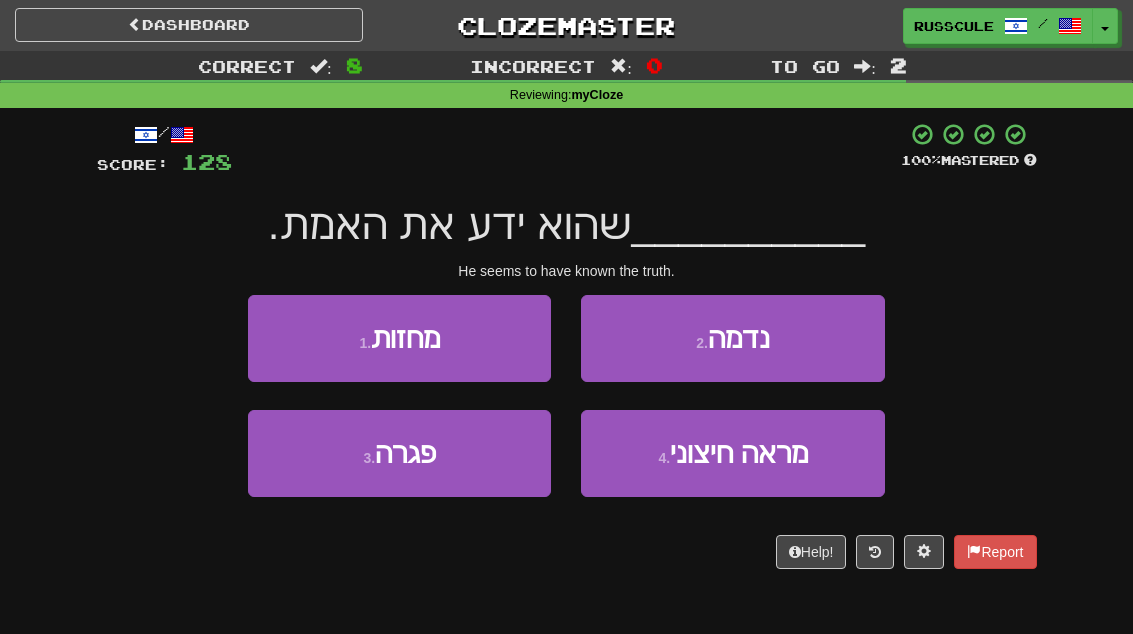 click on "2 .  נדמה" at bounding box center (732, 338) 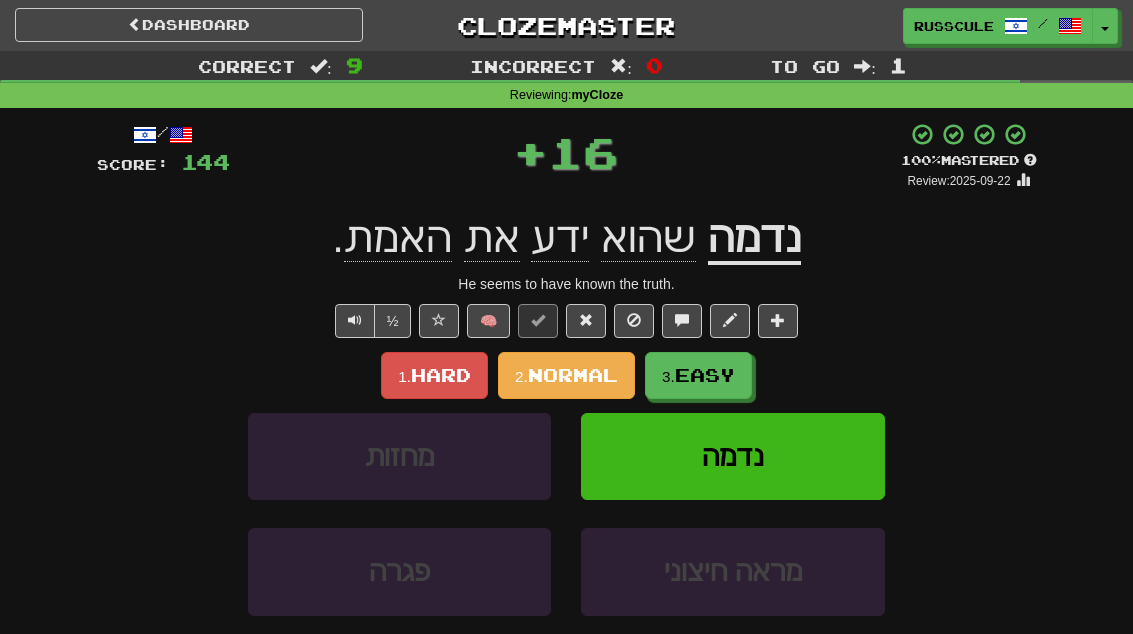 click on "3.  Easy" at bounding box center [698, 375] 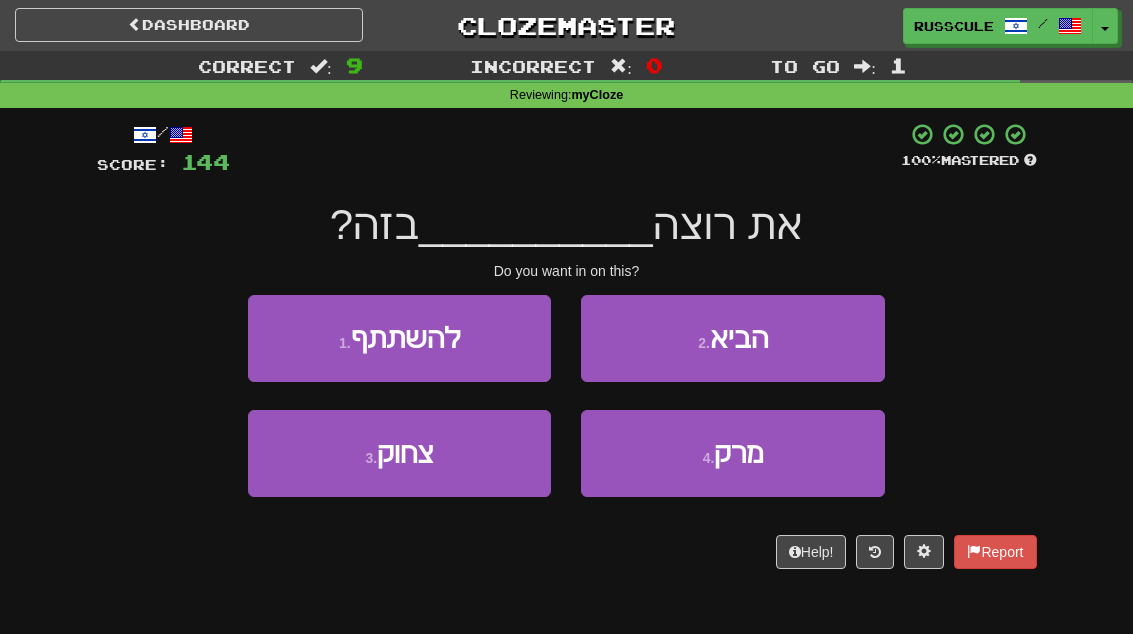 click on "1 .  להשתתף" at bounding box center [399, 338] 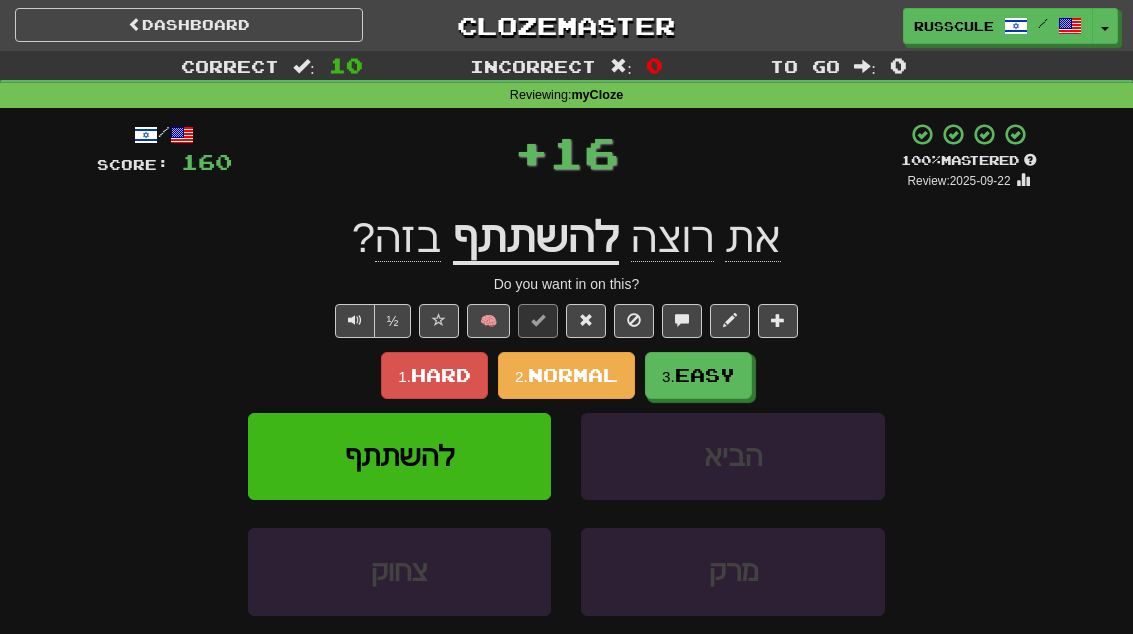 click on "3.  Easy" at bounding box center [698, 375] 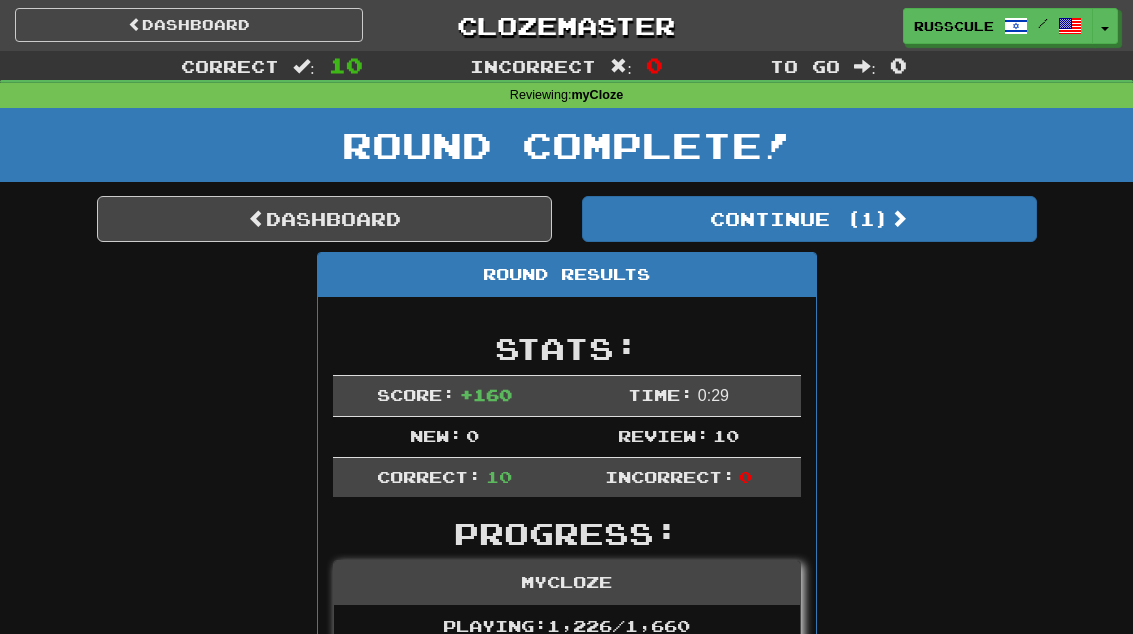 click on "Continue ( 1 )" at bounding box center (809, 219) 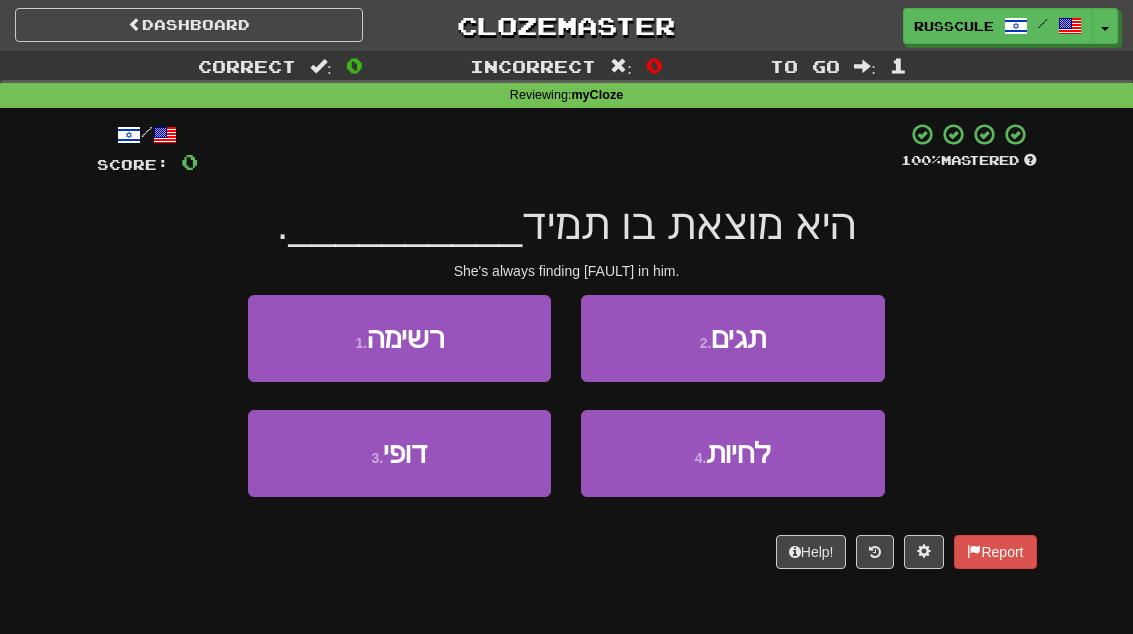 click on "3 .  דופי" at bounding box center [399, 453] 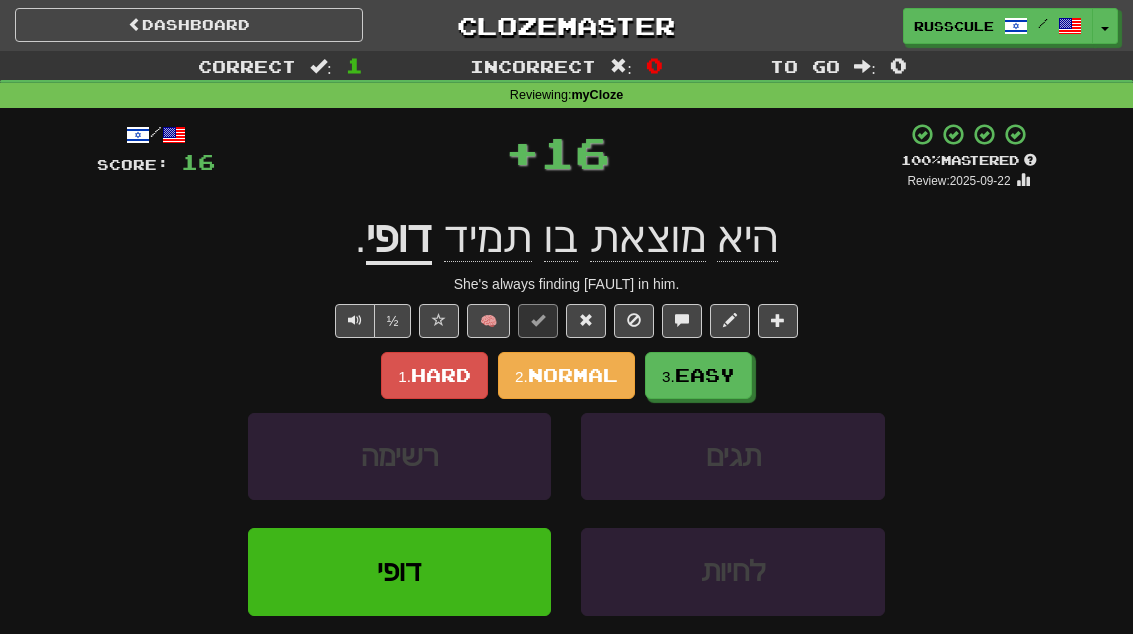 click on "Easy" at bounding box center [705, 375] 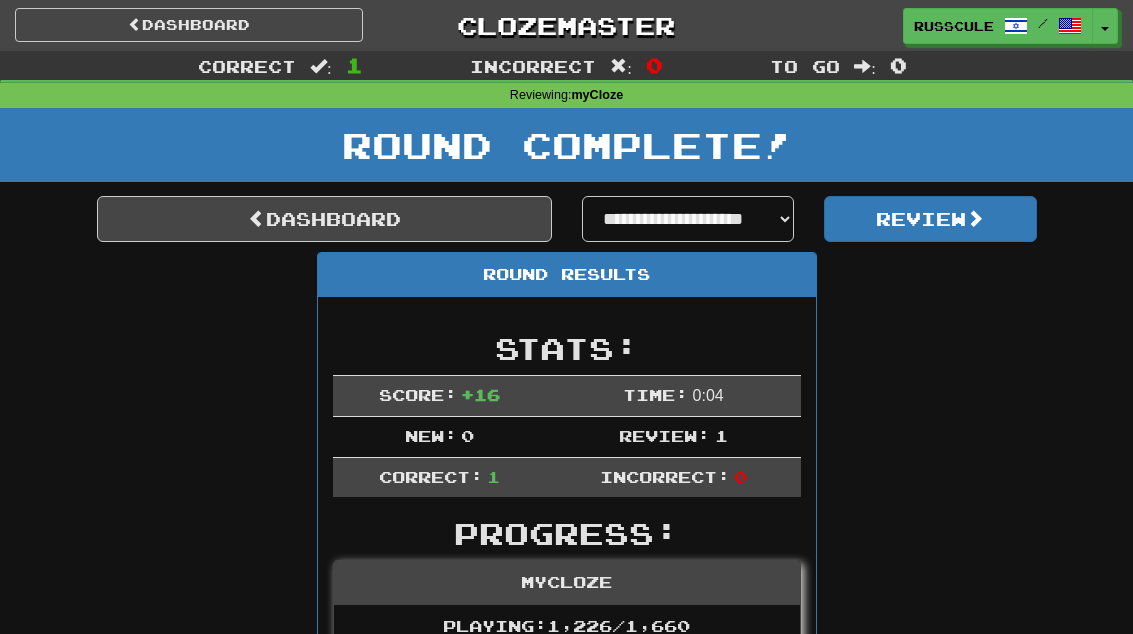 click on "Dashboard" at bounding box center [324, 219] 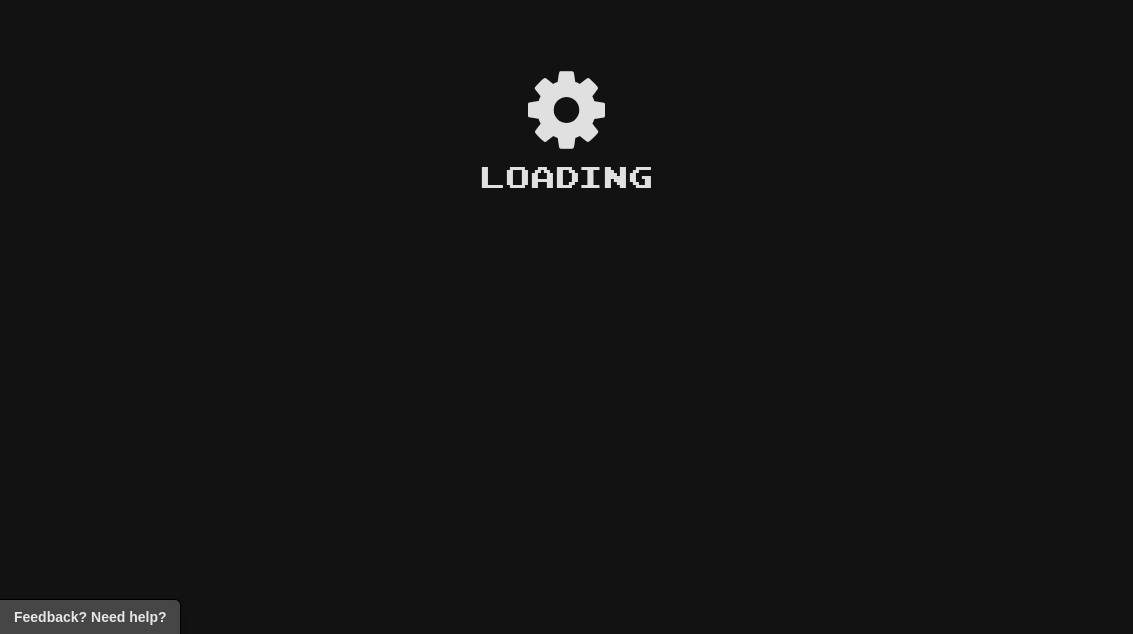 scroll, scrollTop: 0, scrollLeft: 0, axis: both 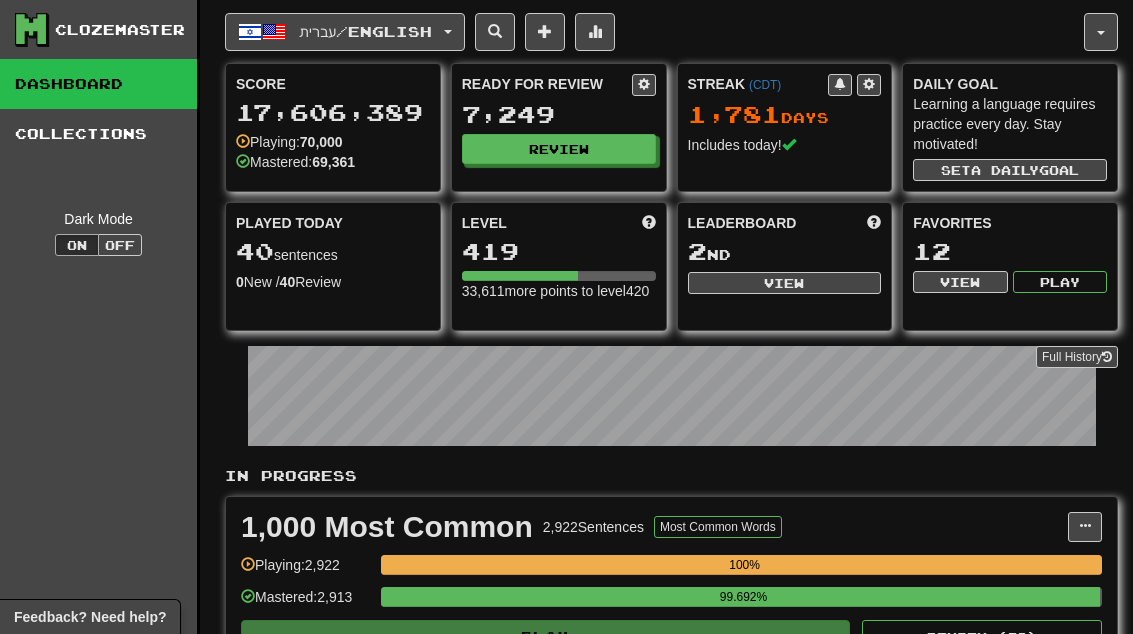 click on "View" at bounding box center (785, 283) 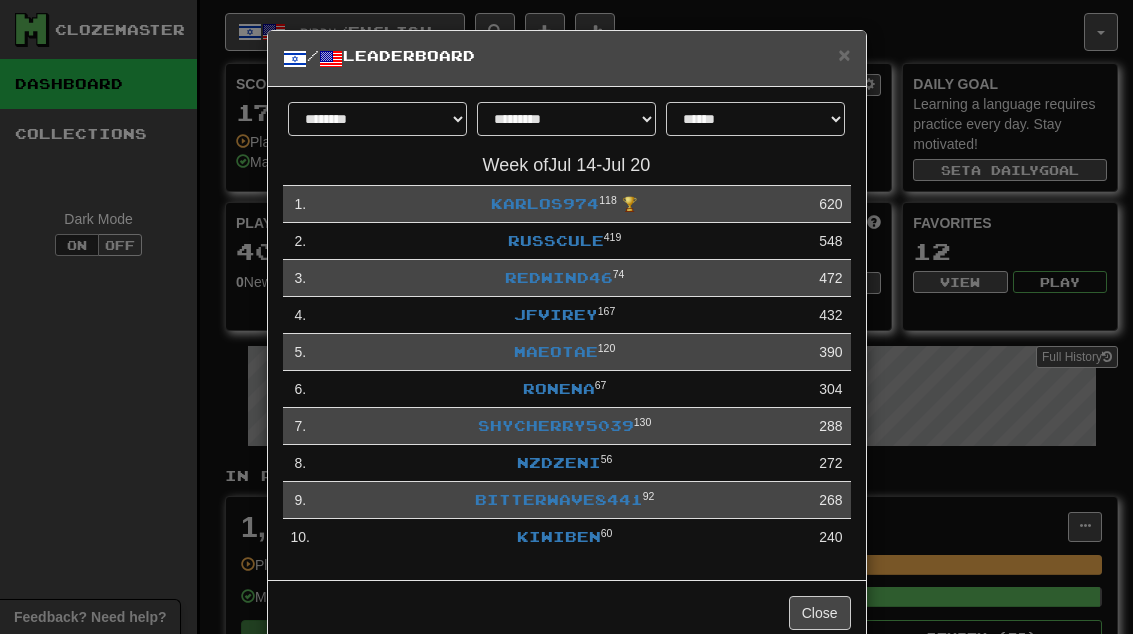 click on "Close" at bounding box center [820, 613] 